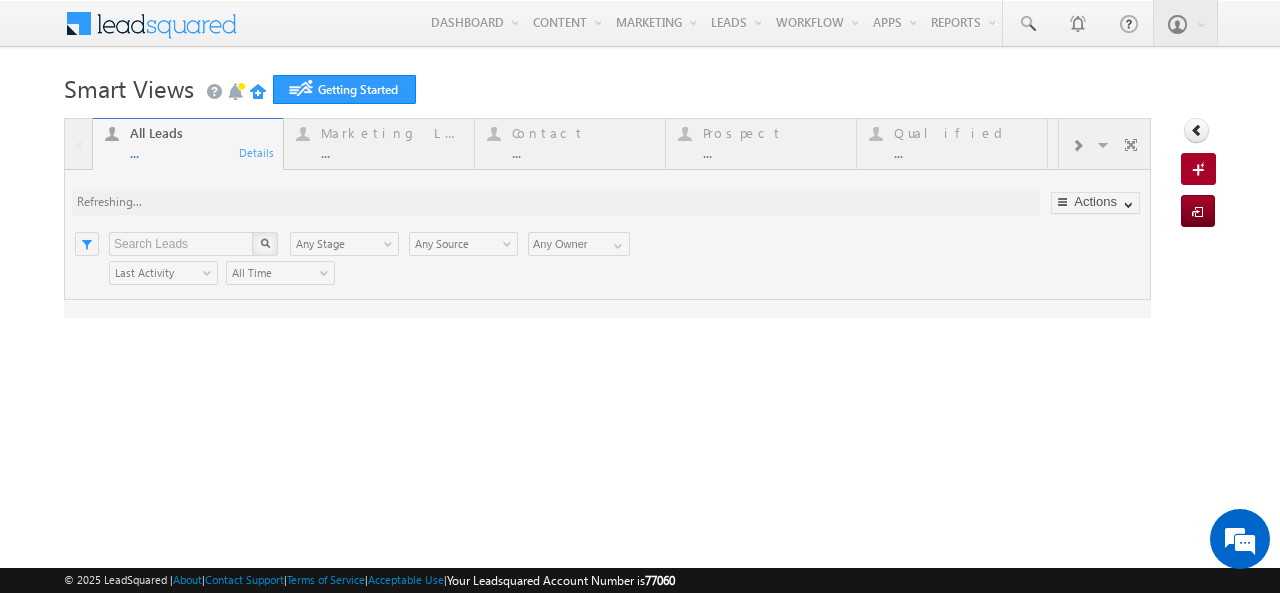 scroll, scrollTop: 0, scrollLeft: 0, axis: both 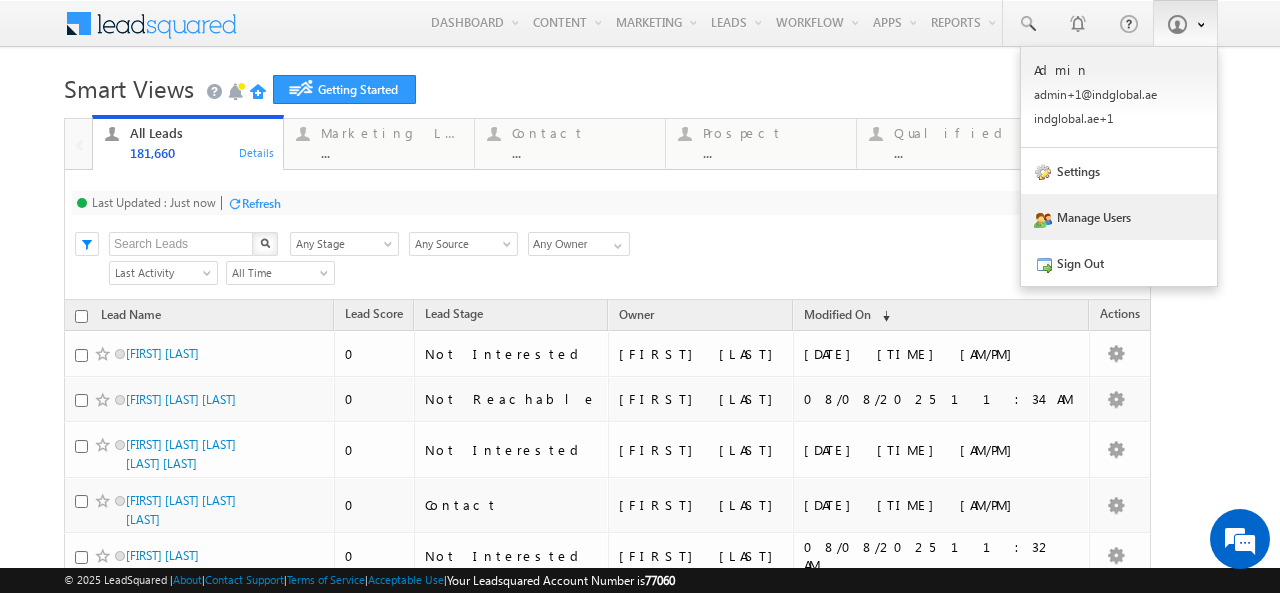 click on "Manage Users" at bounding box center [1119, 217] 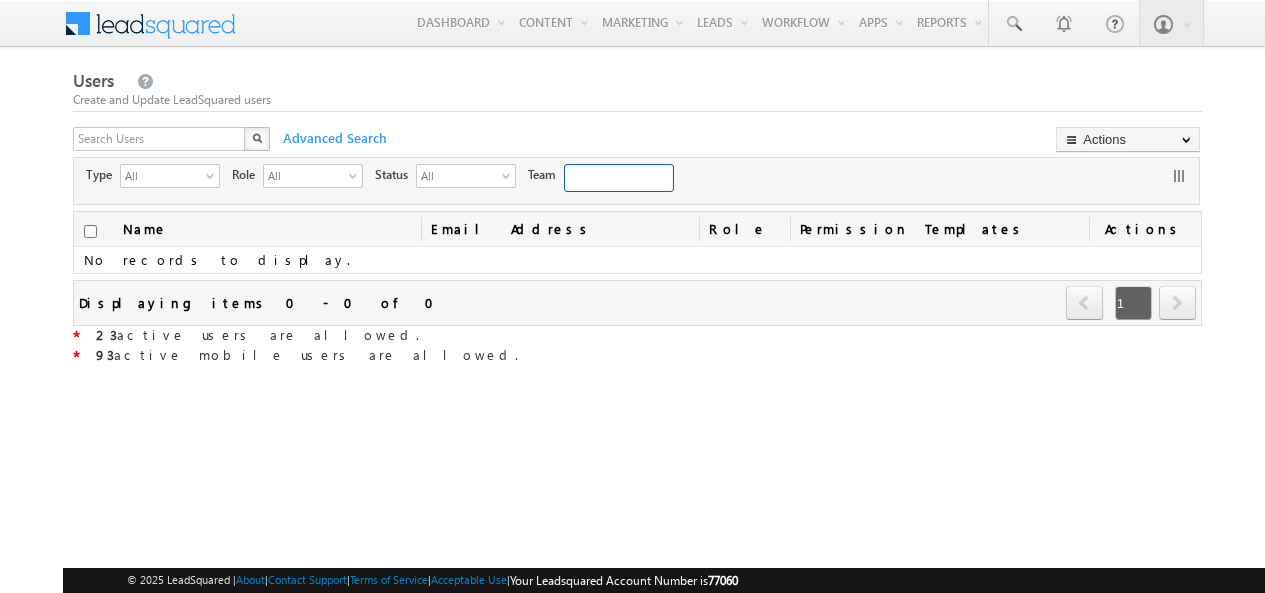 scroll, scrollTop: 0, scrollLeft: 0, axis: both 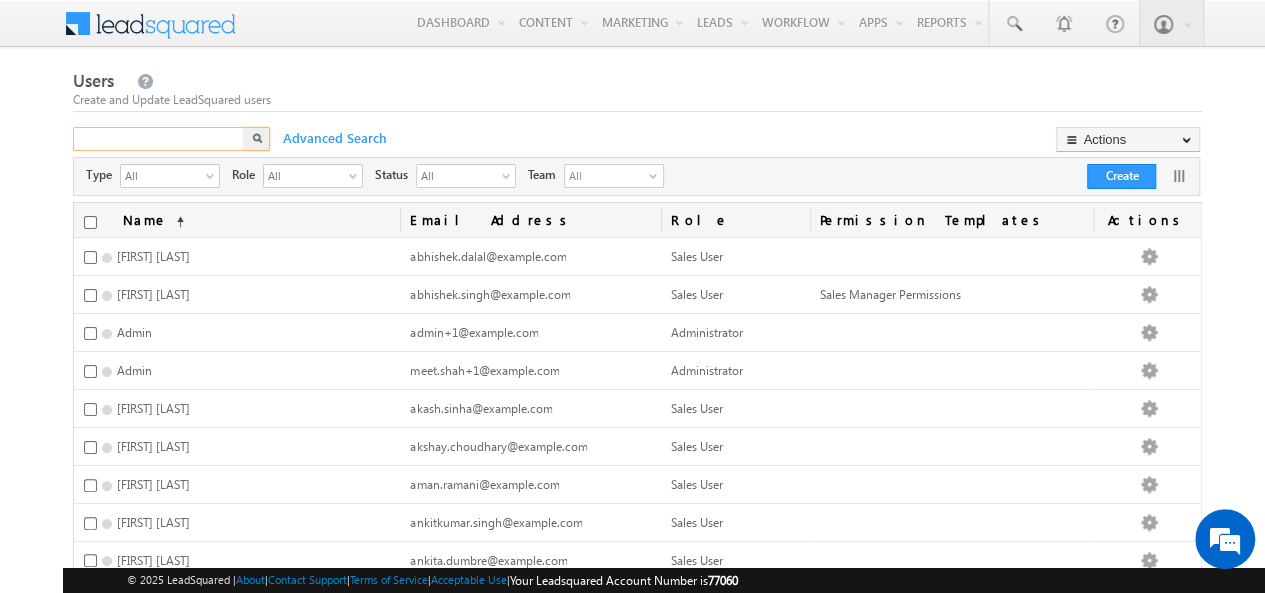 click at bounding box center (160, 139) 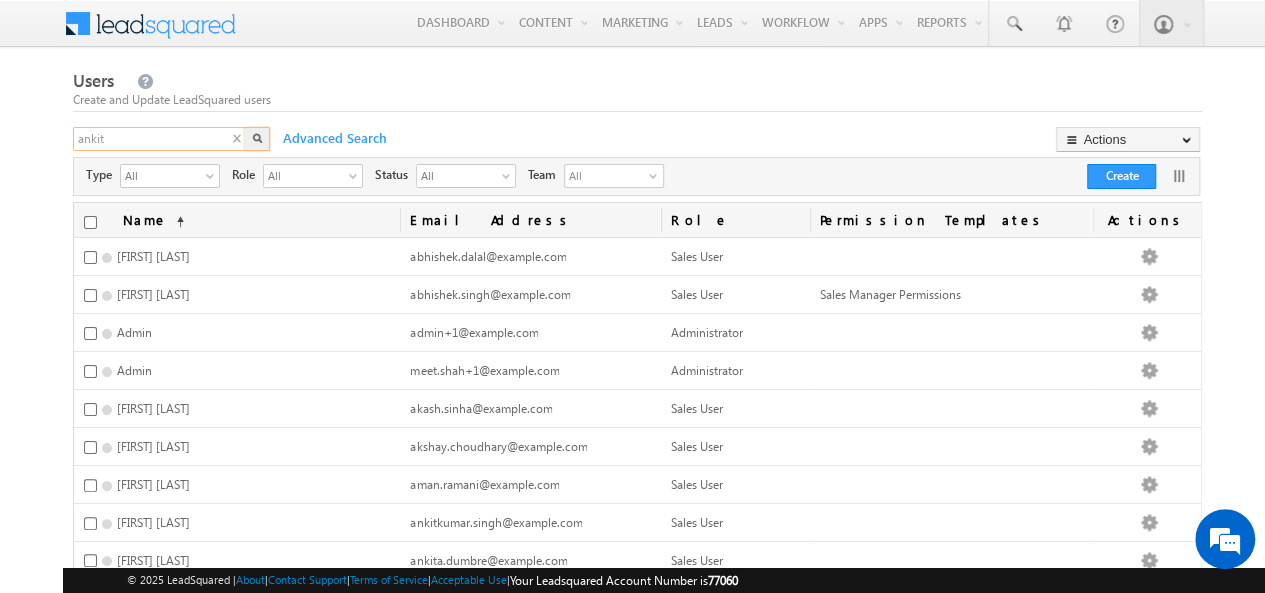 type on "ankit" 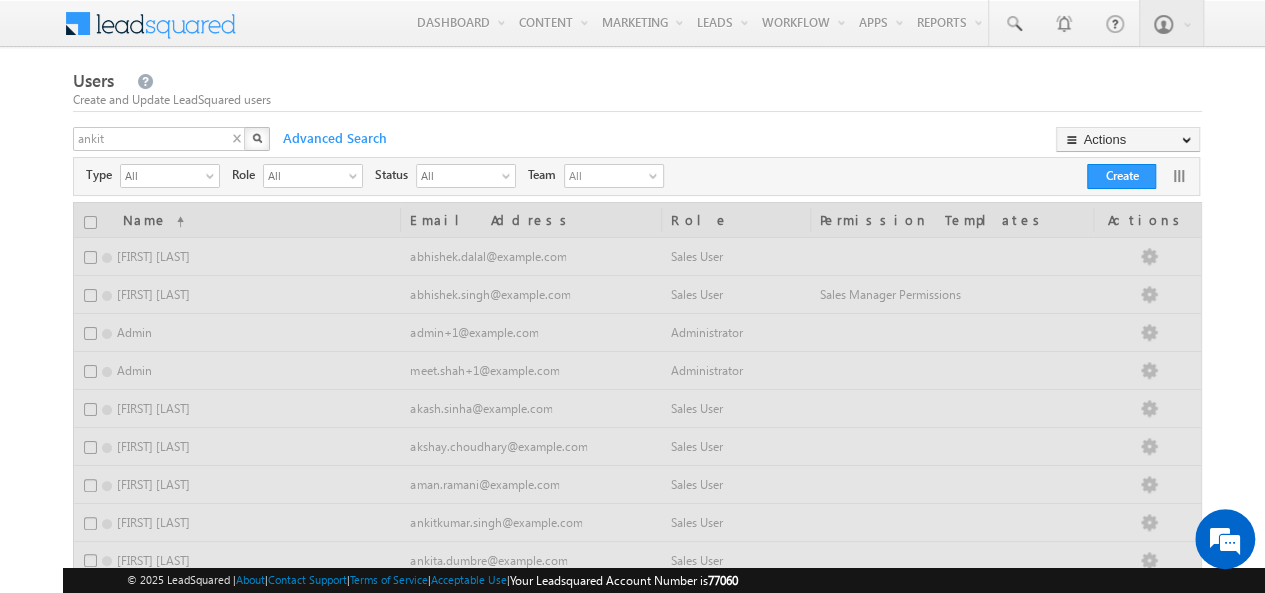 click at bounding box center (257, 138) 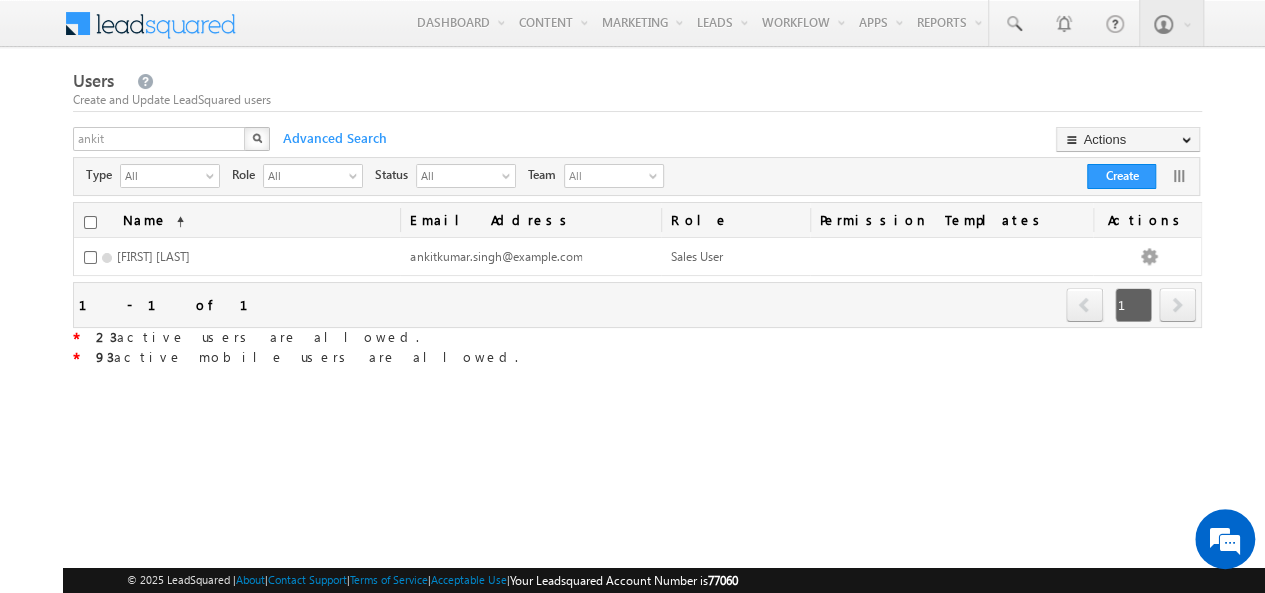 type 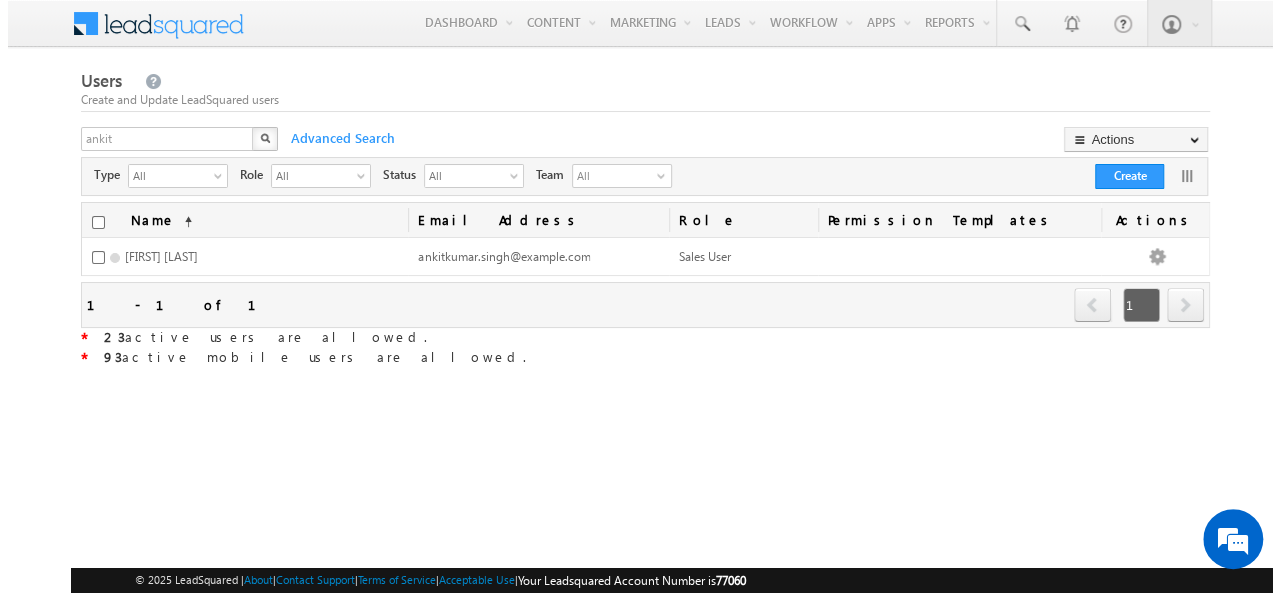 scroll, scrollTop: 0, scrollLeft: 0, axis: both 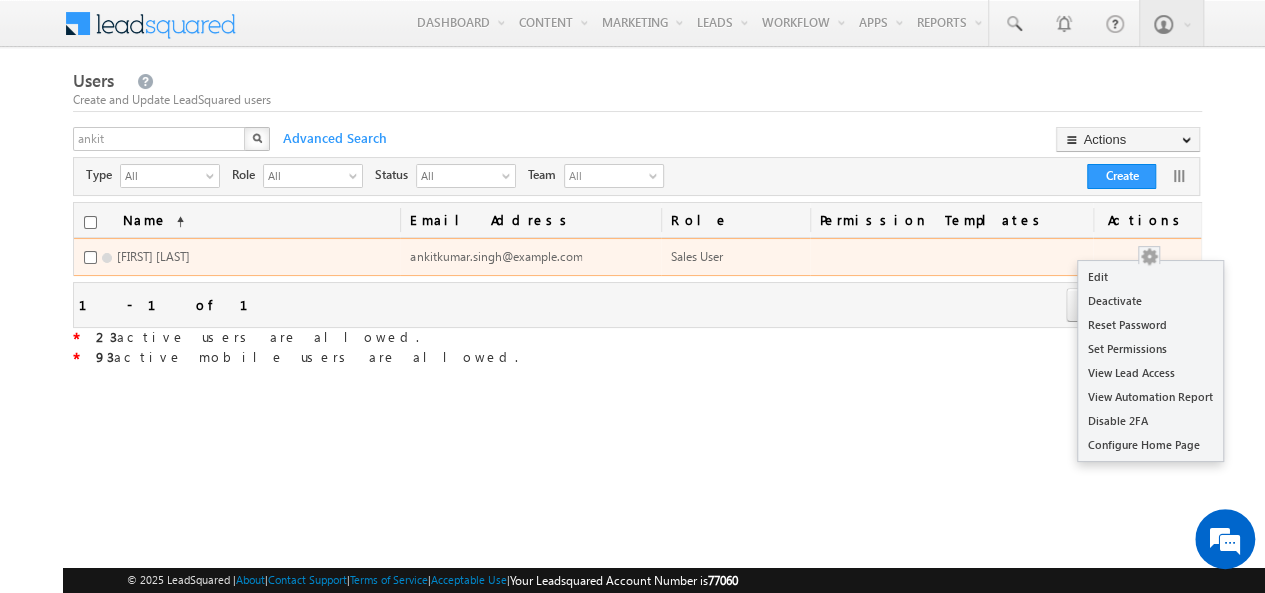 click at bounding box center (1149, 257) 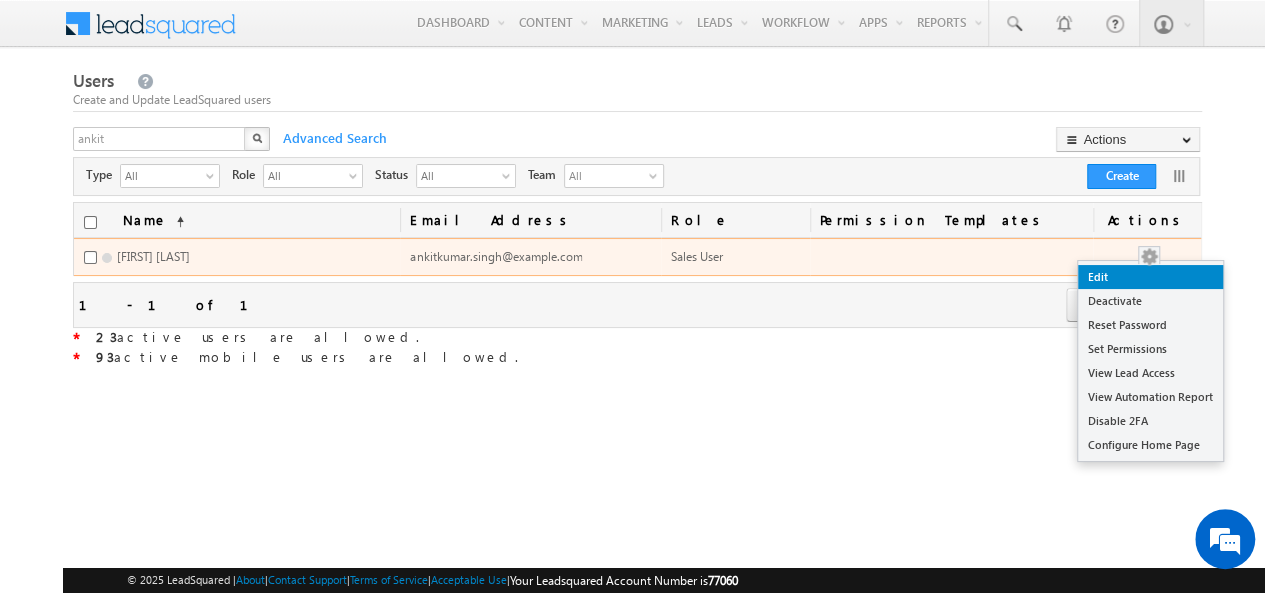 click on "Edit" at bounding box center [1150, 277] 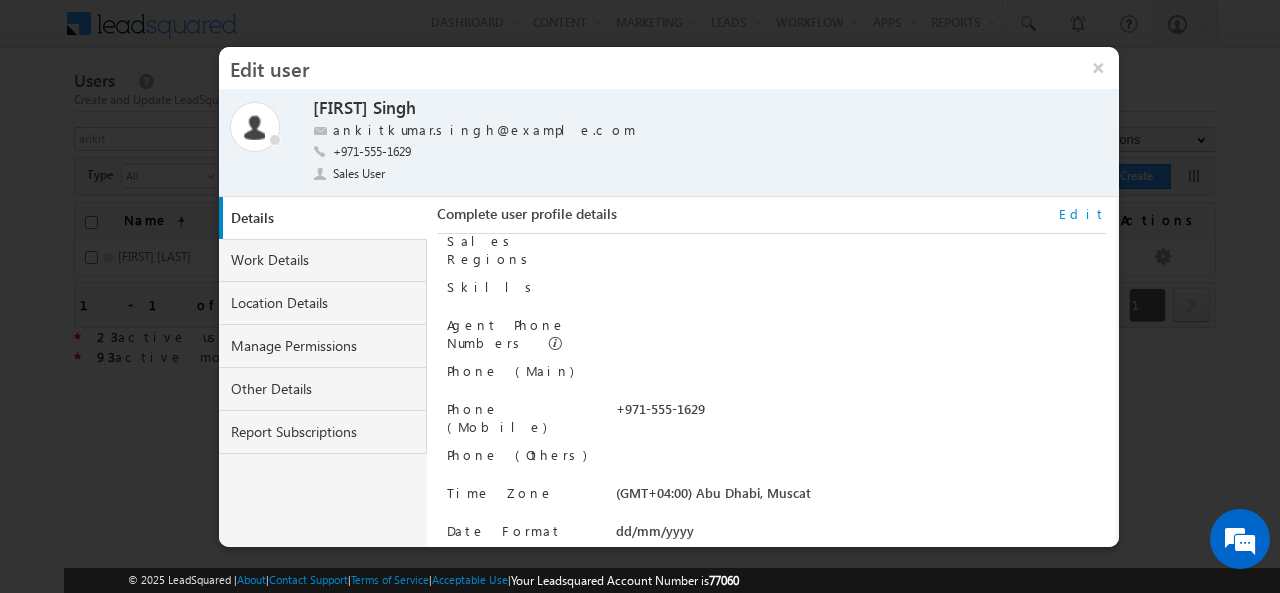 scroll, scrollTop: 0, scrollLeft: 0, axis: both 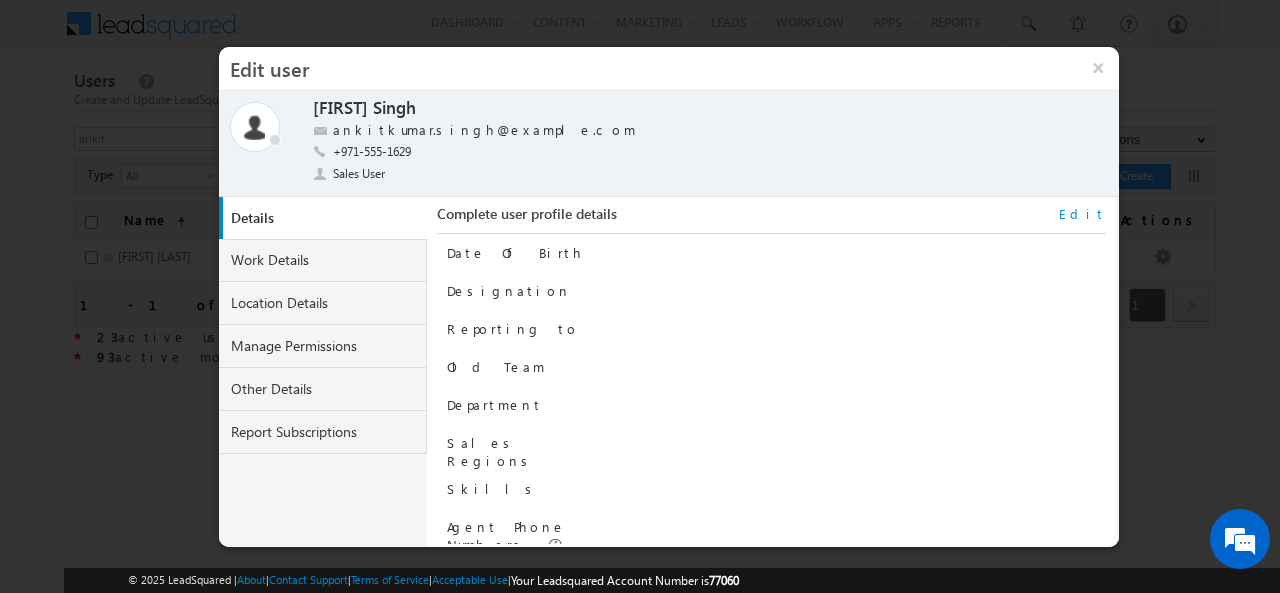 click on "Edit" at bounding box center (1082, 214) 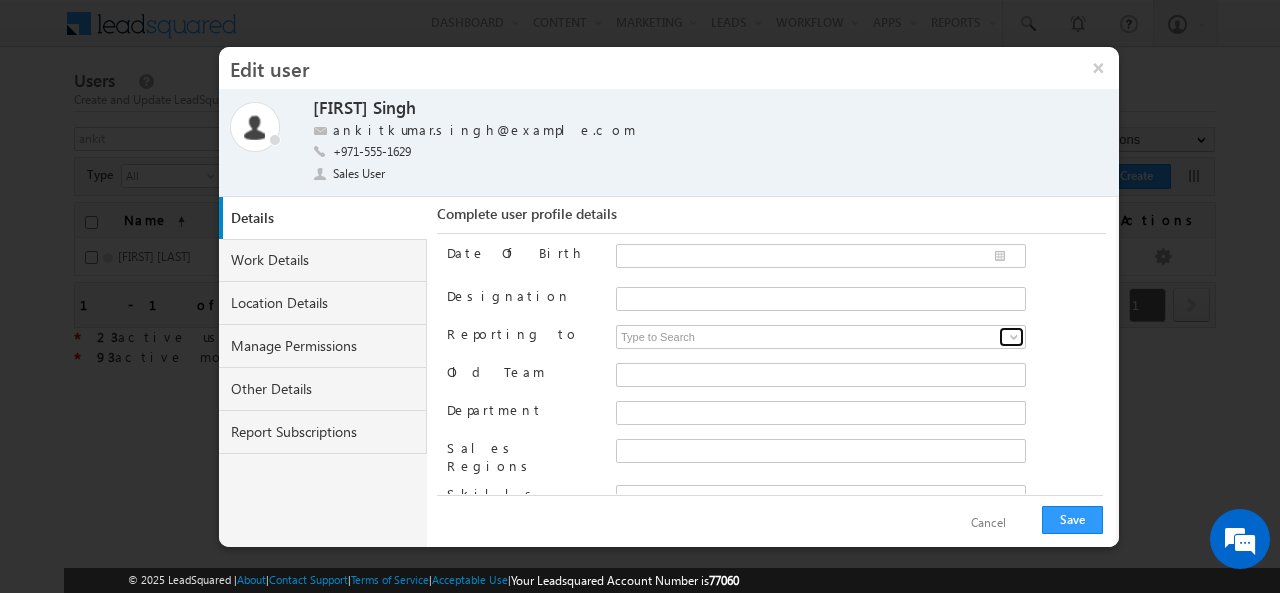 click at bounding box center [1014, 337] 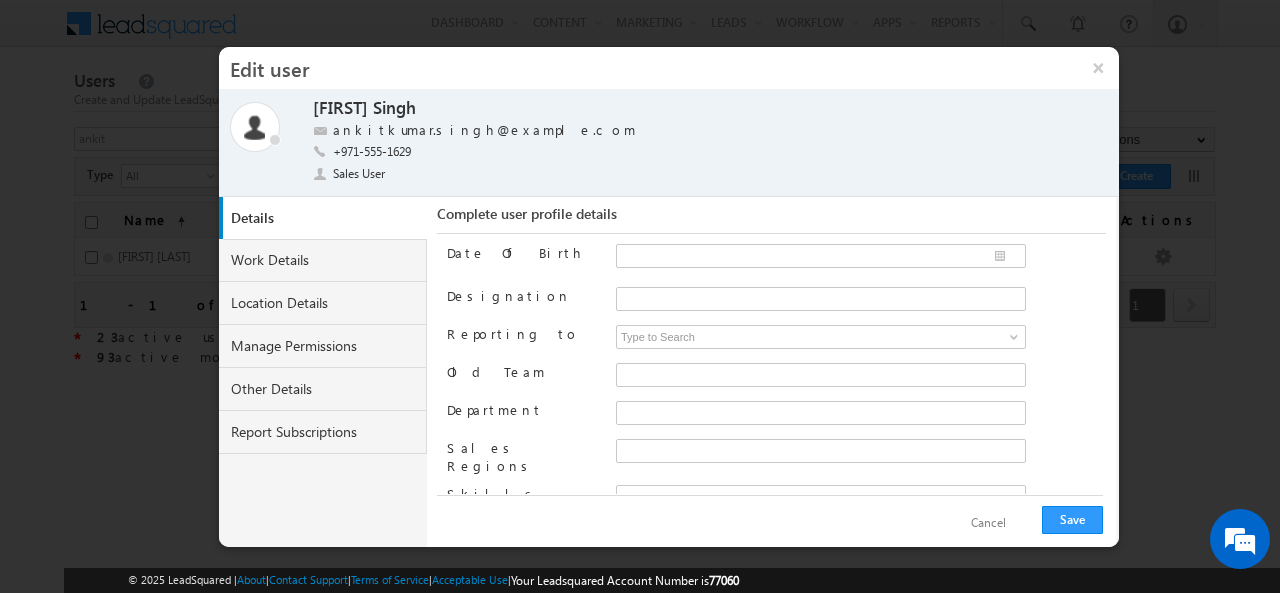 click on "36 results are available, use up and down arrow keys to navigate. None [FIRST] [LAST] abhishek.dalal@example.com [FIRST] [LAST] abhishek.singh@example.com Admin admin+1@example.com Admin meet.shah+1@example.com [FIRST] [LAST] akash.sinha@example.com [FIRST] [LAST] akshay.choudhary@example.com [FIRST] [LAST] aman.ramani@example.com [FIRST] [LAST] ankita.dua@example.com [FIRST] [LAST] ankita.dumbre@example.com [FIRST] [LAST] ankush.chaudhary@example.com [FIRST] [LAST] aswathi.ezhunamannil@example.com [FIRST] [LAST] audrey.paiva@example.com [FIRST] [LAST] bhargav.nayak@example.com [FIRST] [LAST] dheeraj.soni@example.com [FIRST] [LAST] diksha.dubey@example.com [FIRST] [LAST] ekta.verhani@example.com [FIRST] [LAST] faisal.khan@example.com Finance finance+1@example.com [FIRST] [LAST] joel.alfred@example.com [FIRST] [LAST] Karan.solanki@example.com [FIRST] [LAST] keshav.jaiswal@example.com [FIRST] [LAST]" at bounding box center [861, 339] 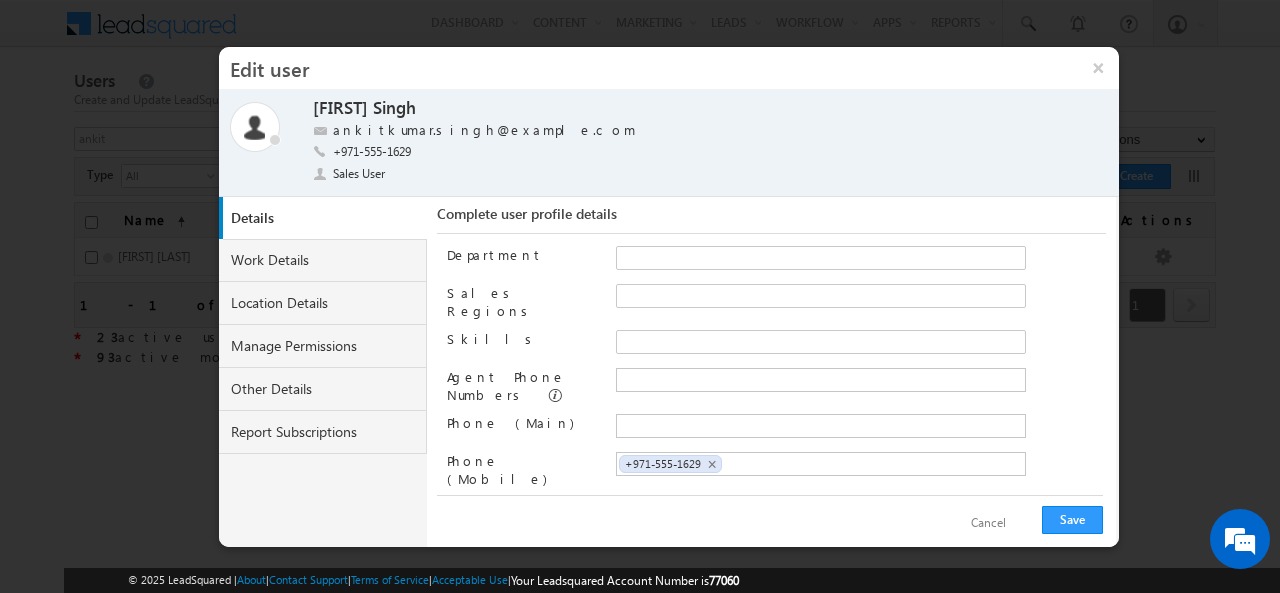 scroll, scrollTop: 256, scrollLeft: 0, axis: vertical 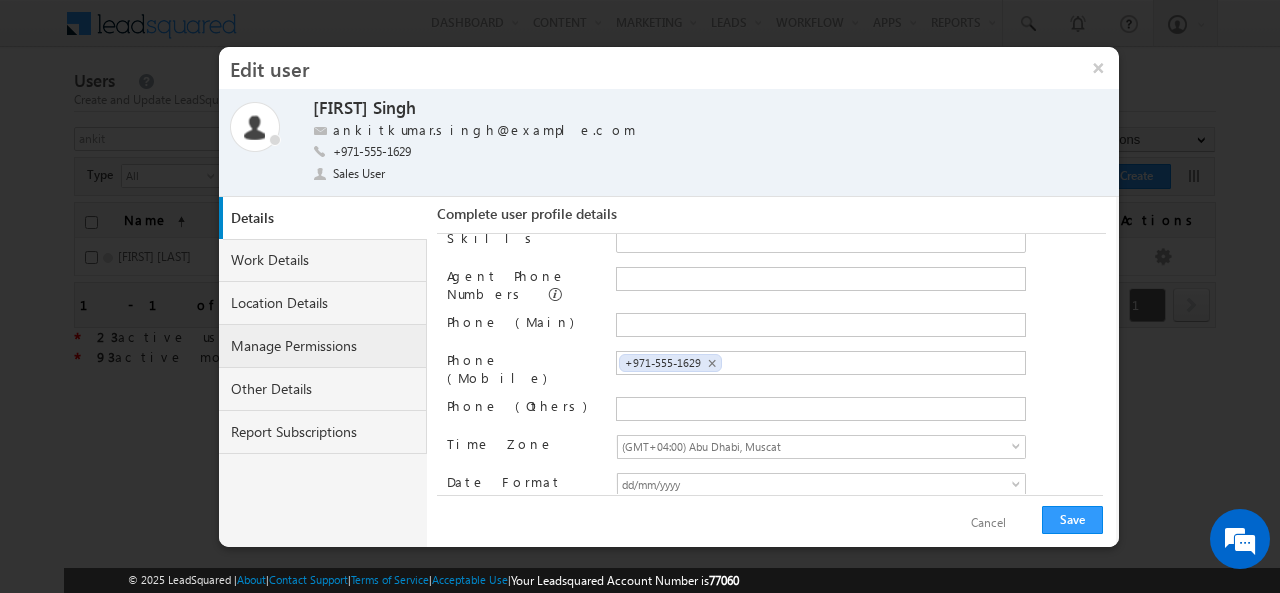click on "Manage Permissions" at bounding box center [323, 346] 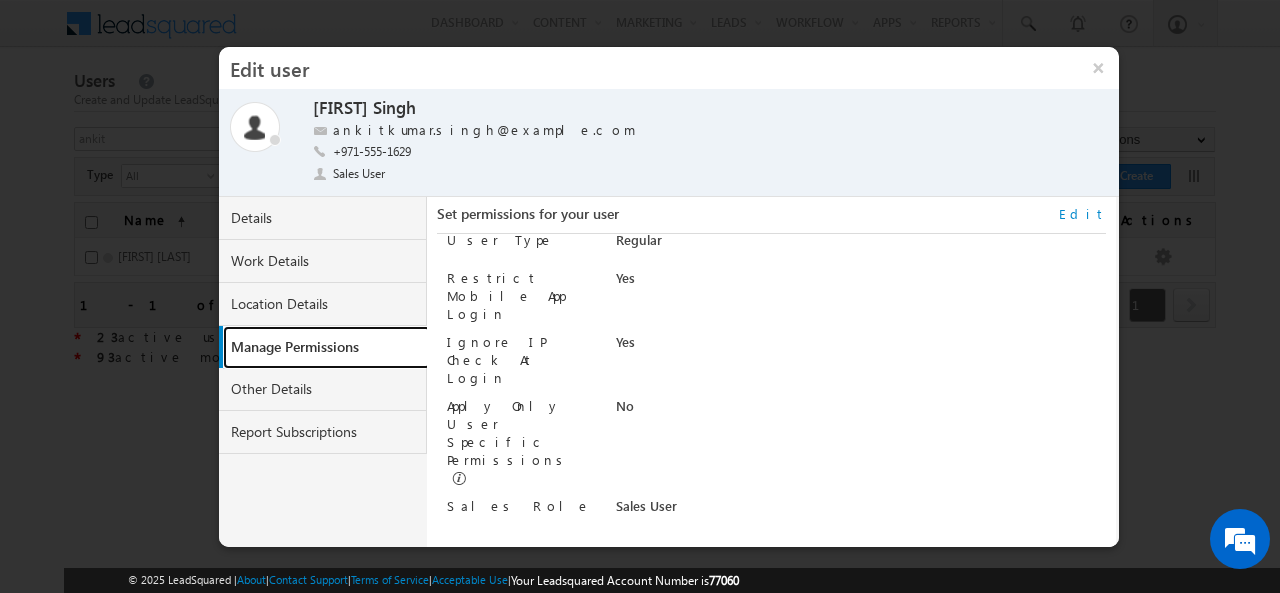 scroll, scrollTop: 14, scrollLeft: 0, axis: vertical 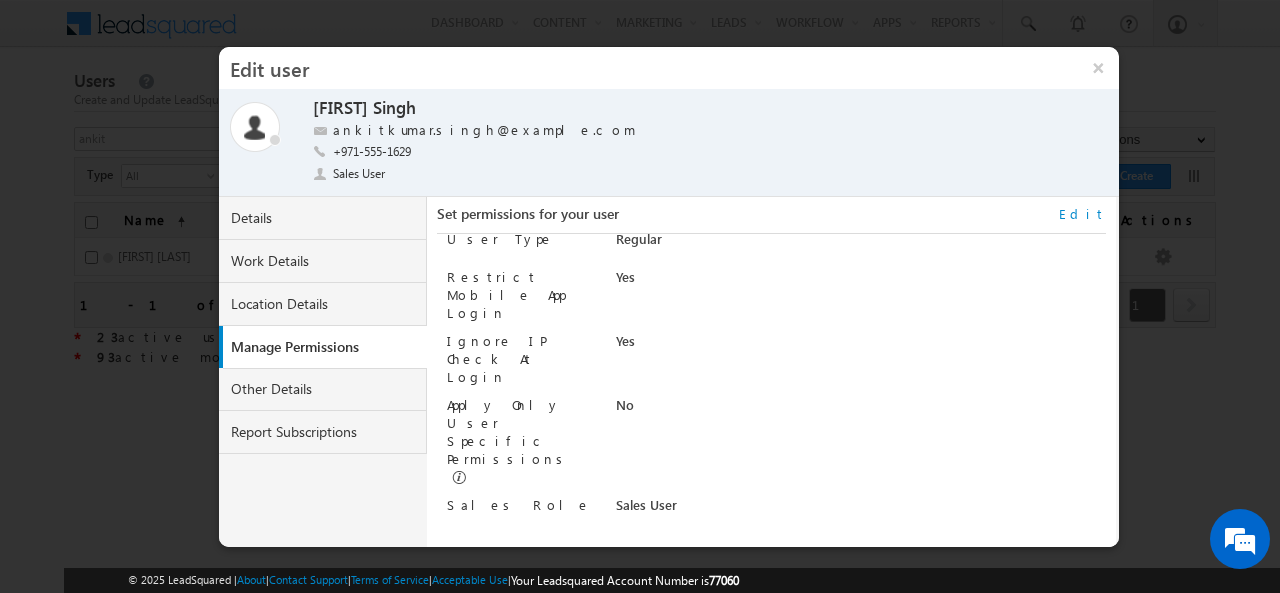 click on "Edit" at bounding box center (1082, 214) 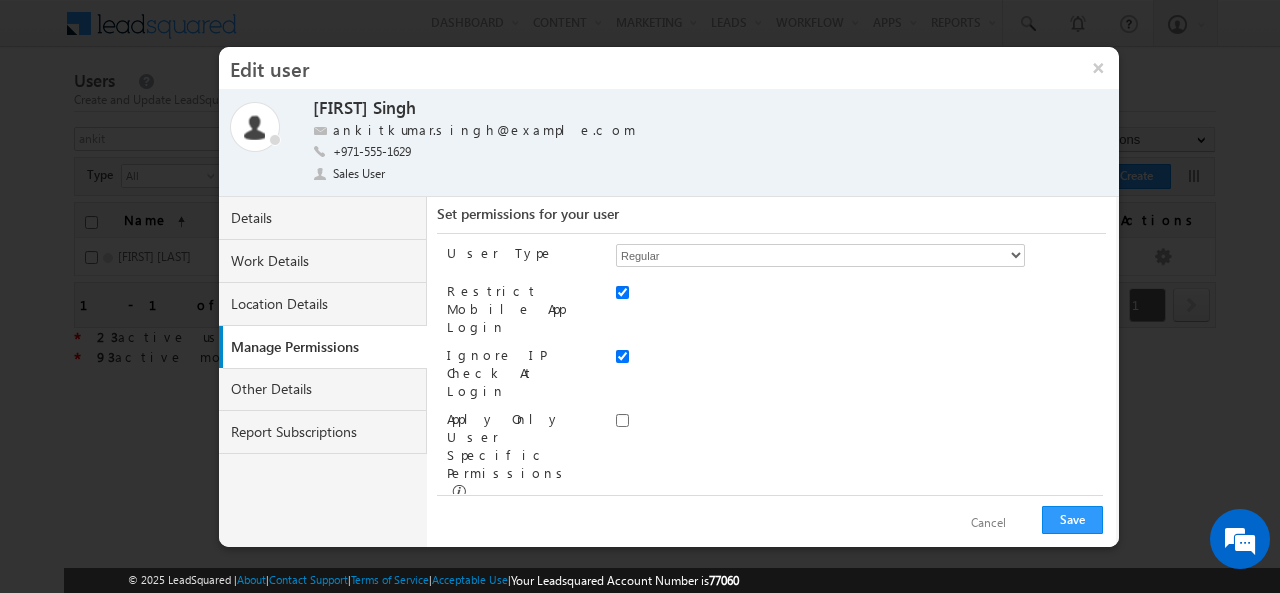 click on "Administrator Marketing User Sales Manager Sales User" at bounding box center (820, 521) 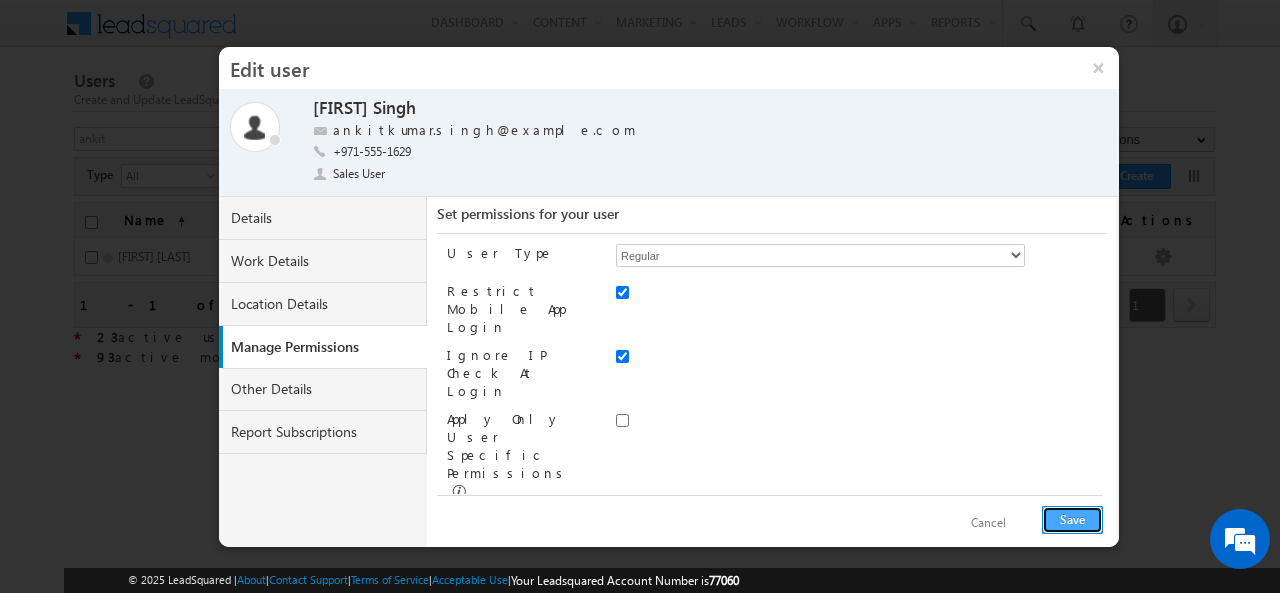 click on "Save" at bounding box center (1072, 520) 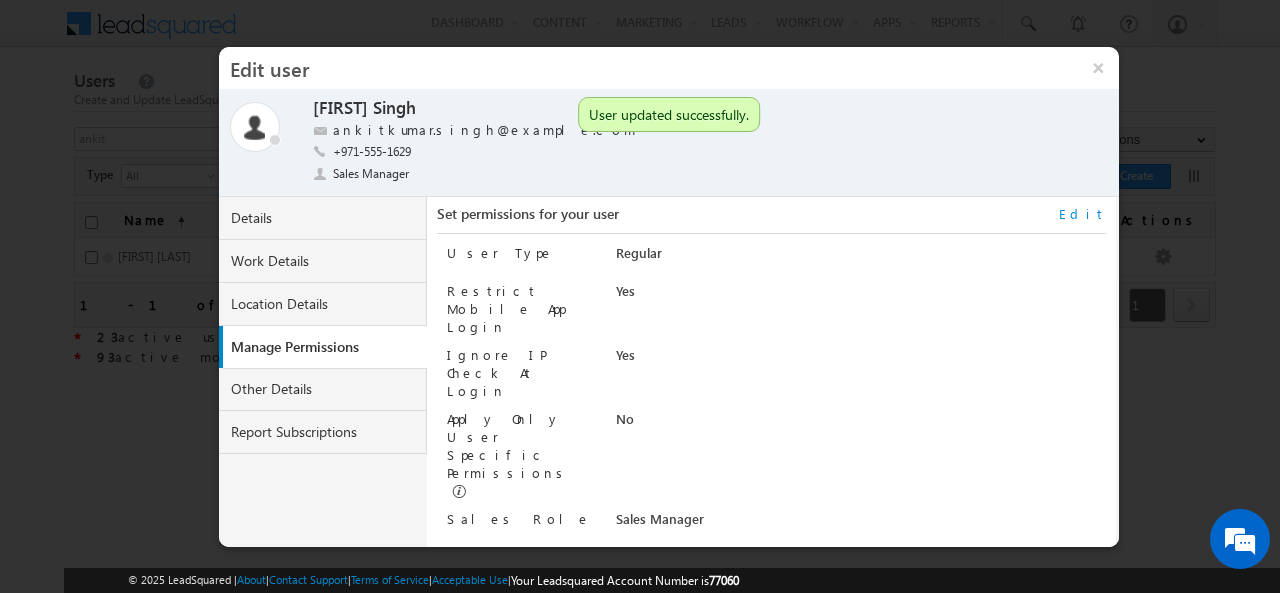click on "Edit" at bounding box center (1082, 214) 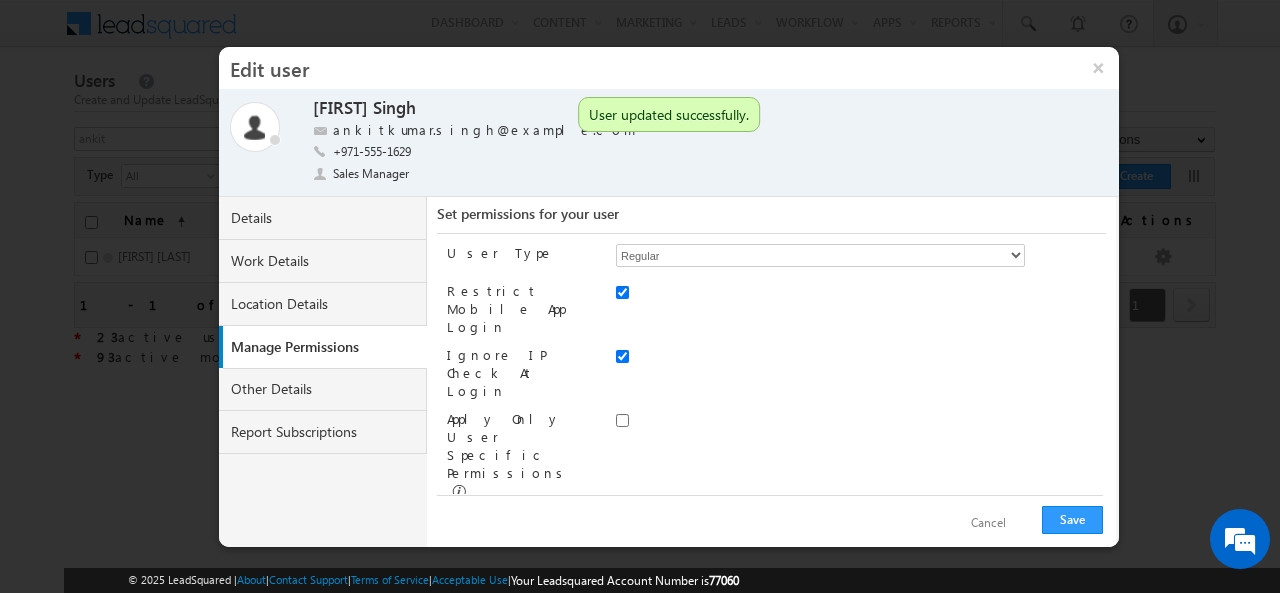 click on "Administrator Marketing User Sales Manager Sales User" at bounding box center (820, 521) 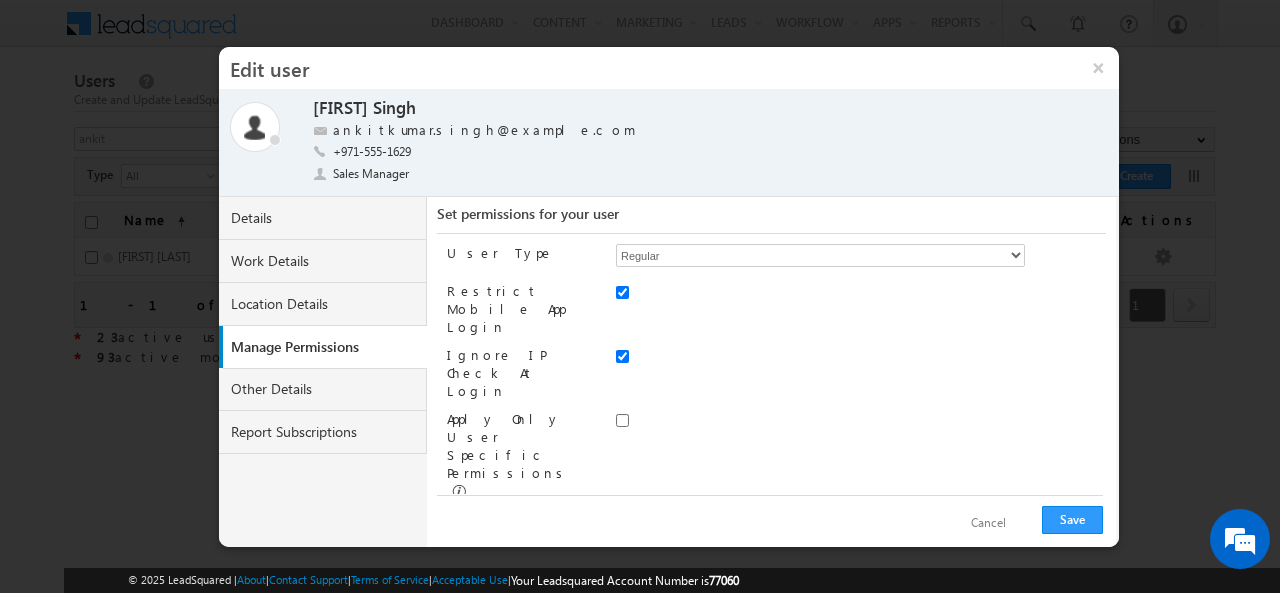 select on "Sales_User" 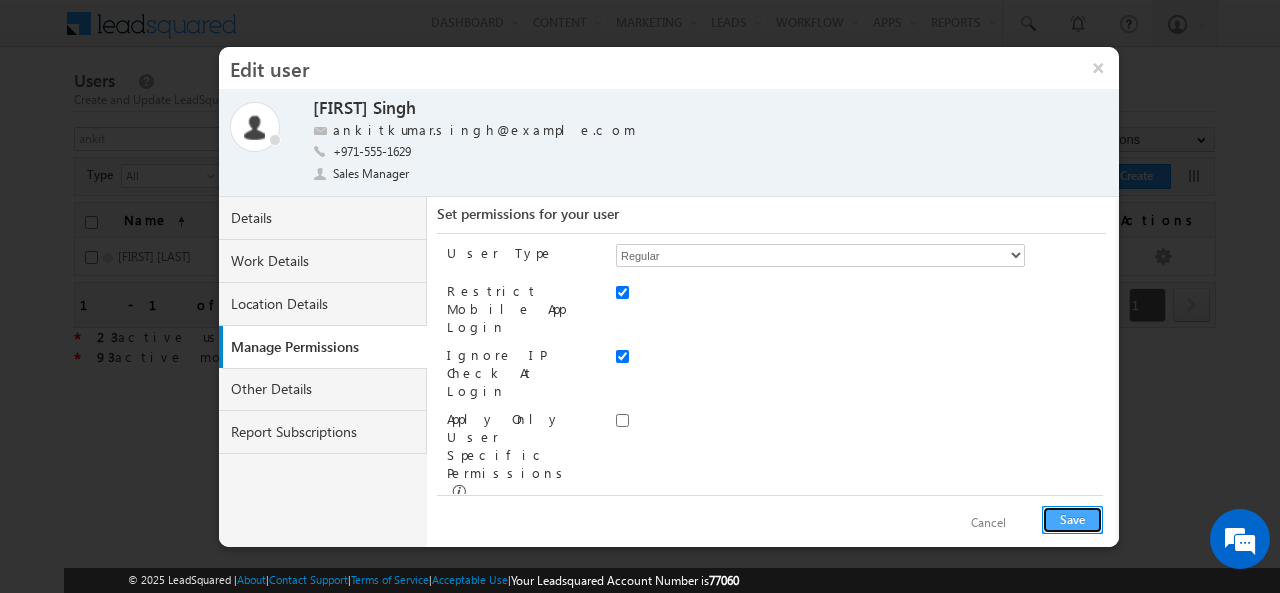 click on "Save" at bounding box center [1072, 520] 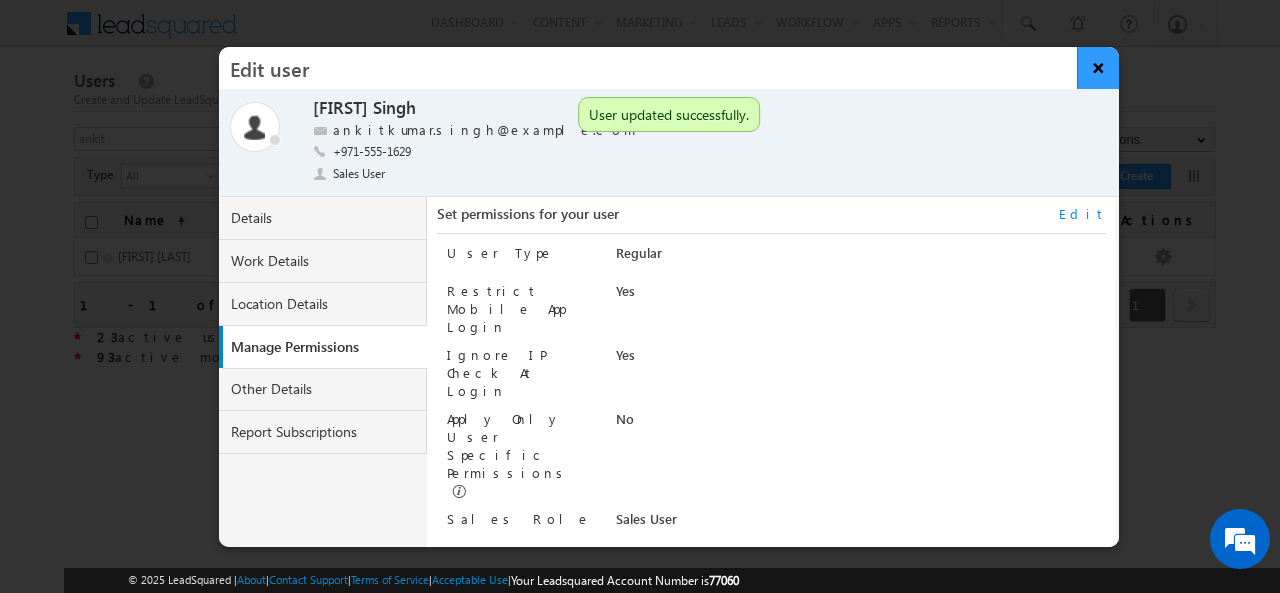 click on "×" at bounding box center (1098, 68) 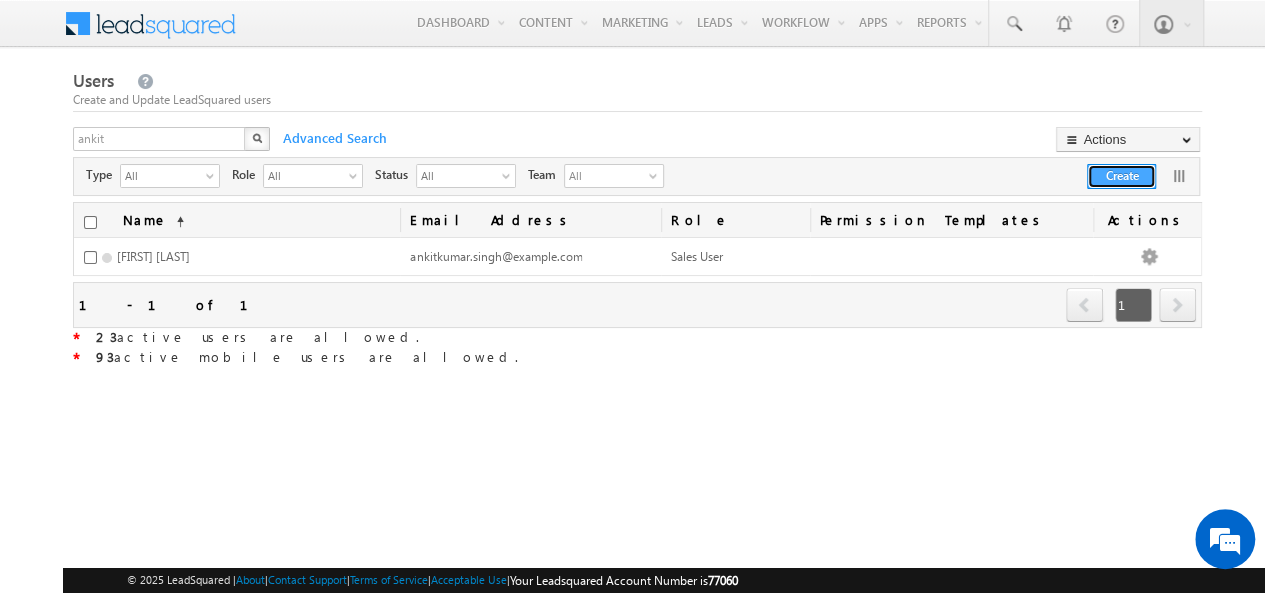 click on "Create" at bounding box center (1121, 176) 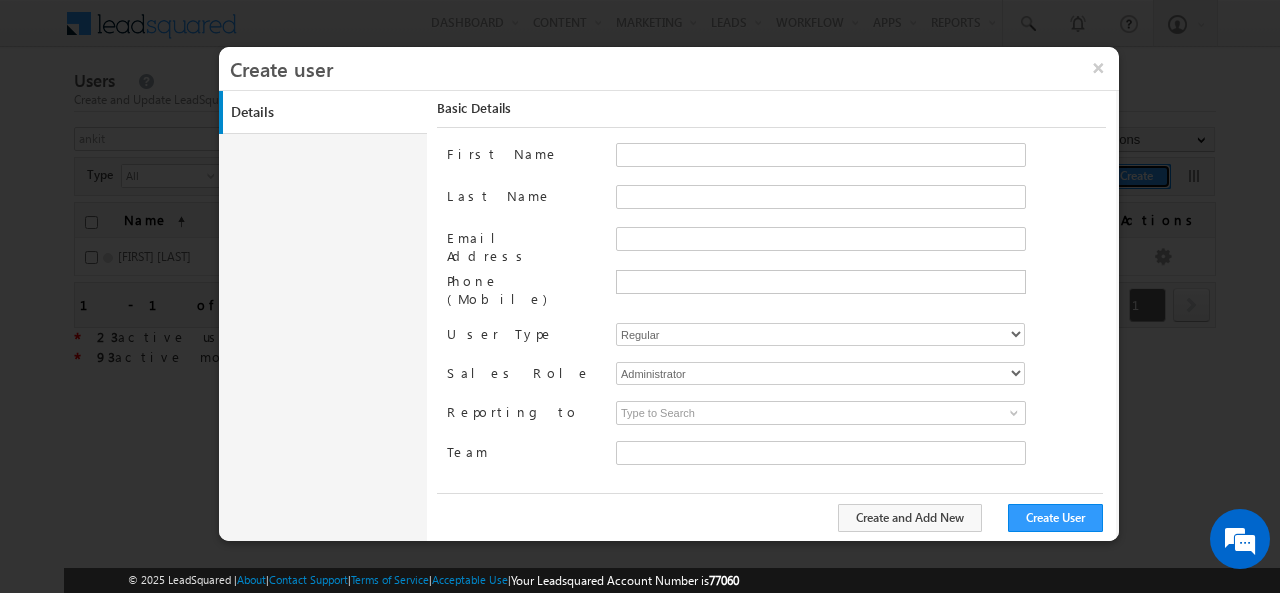 type on "faf8491d-252d-11ee-b523-12ccdbbfc88b" 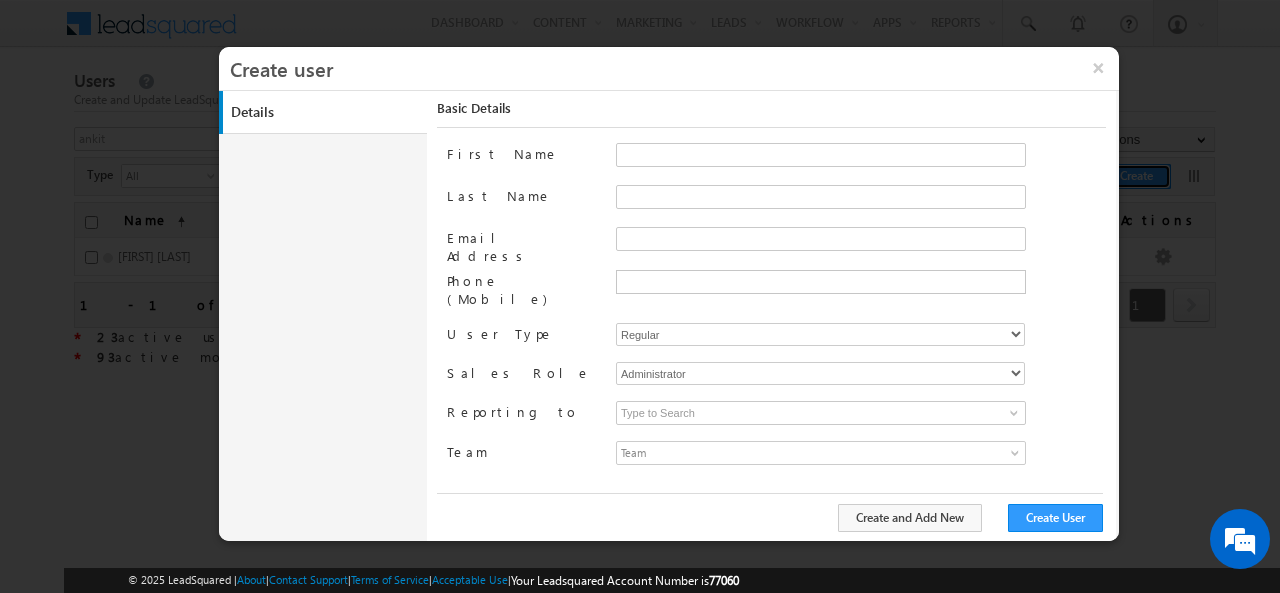 type 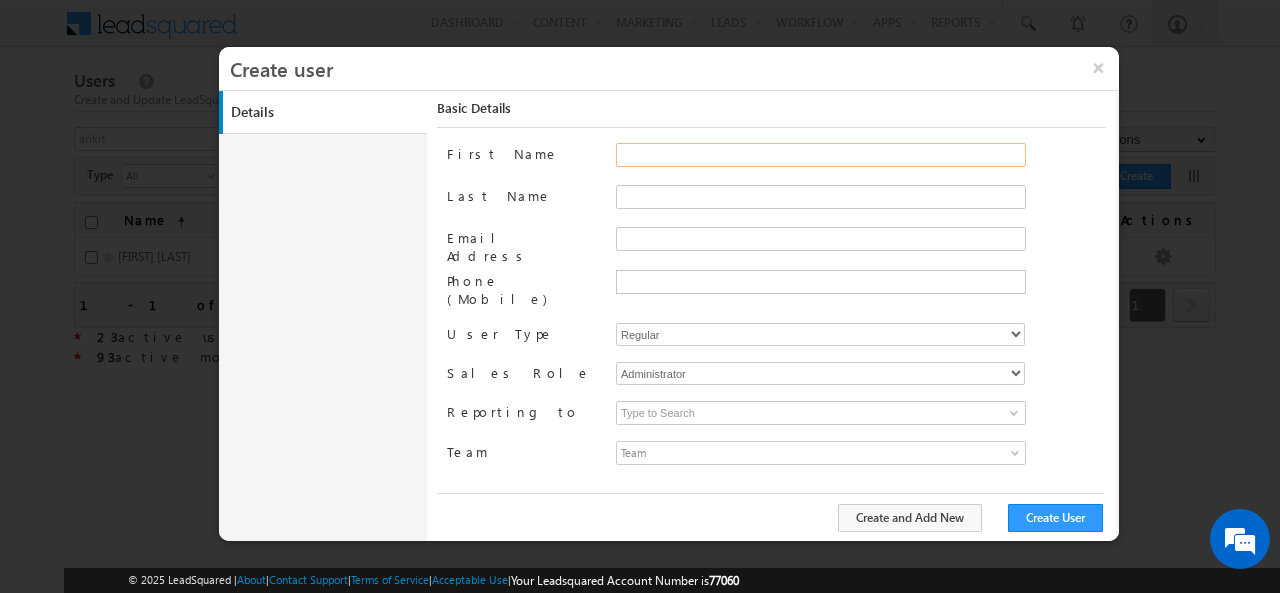 click on "First Name" at bounding box center (821, 155) 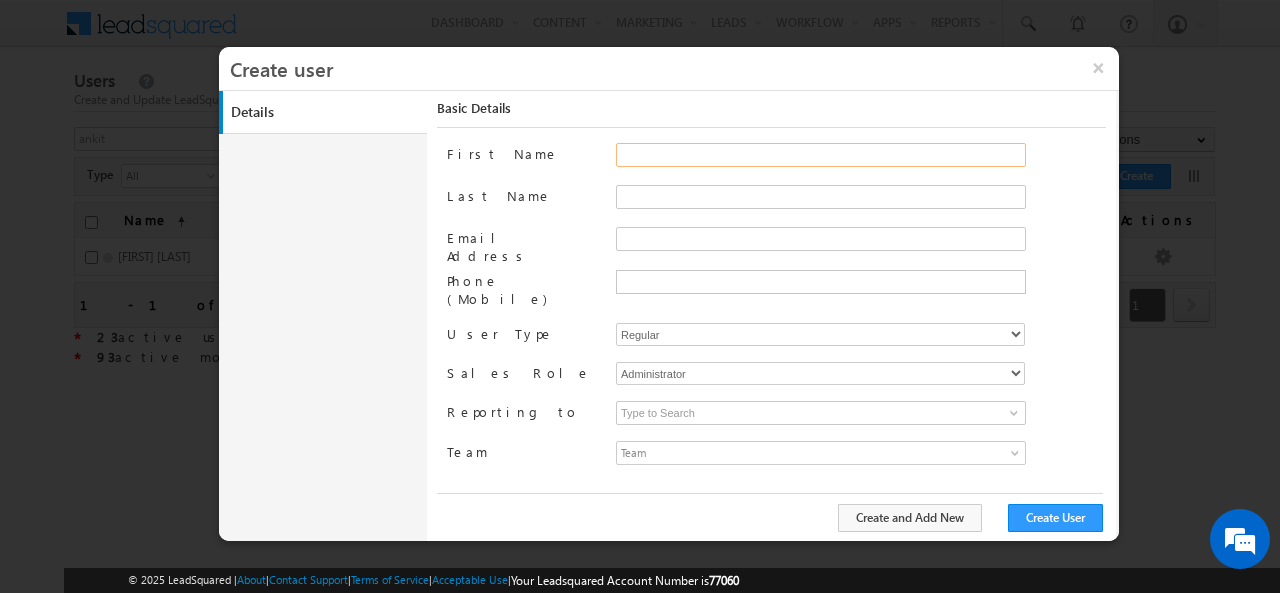 paste on "[FIRST] [LAST]" 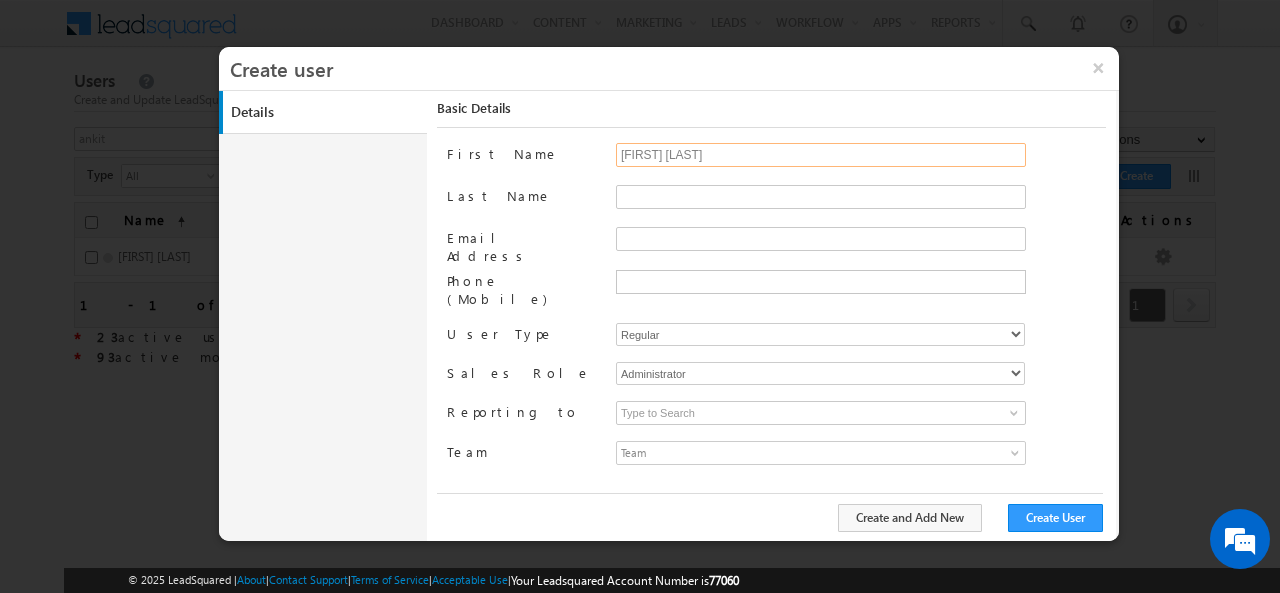 drag, startPoint x: 675, startPoint y: 153, endPoint x: 762, endPoint y: 156, distance: 87.05171 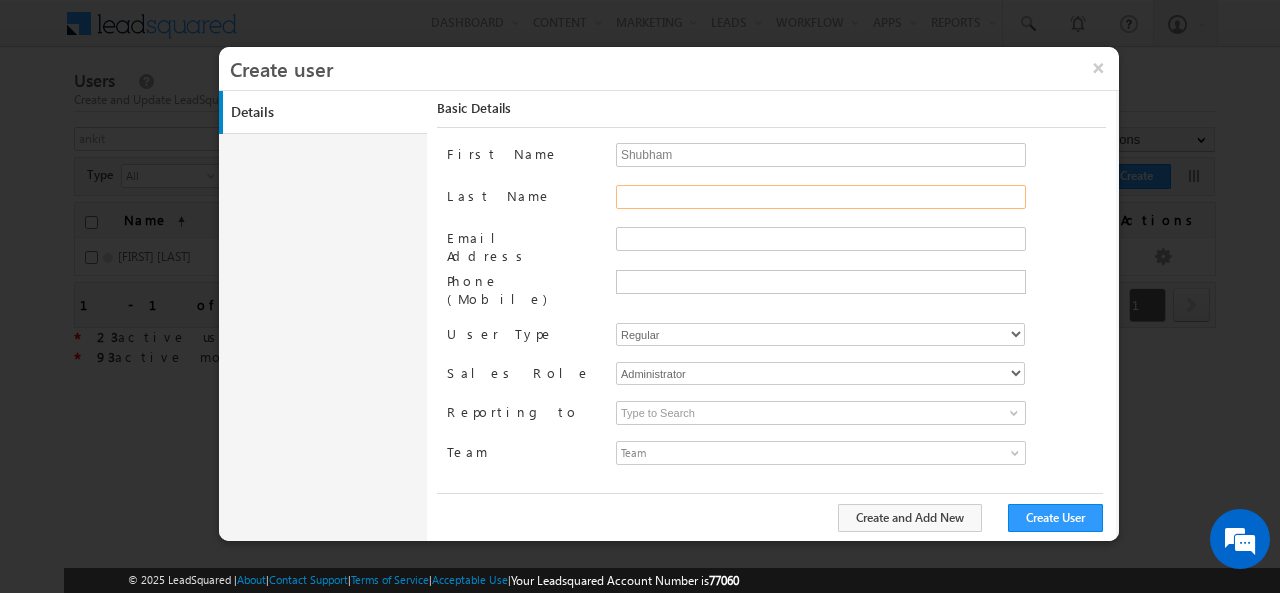type on "Shubham" 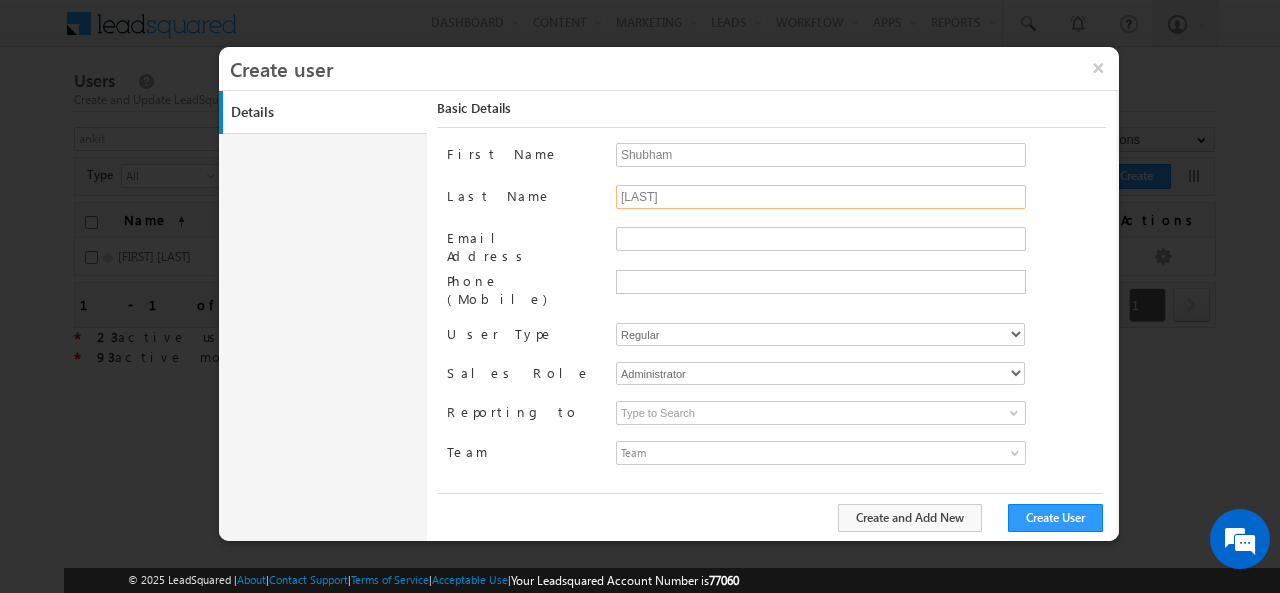 drag, startPoint x: 654, startPoint y: 193, endPoint x: 599, endPoint y: 198, distance: 55.226807 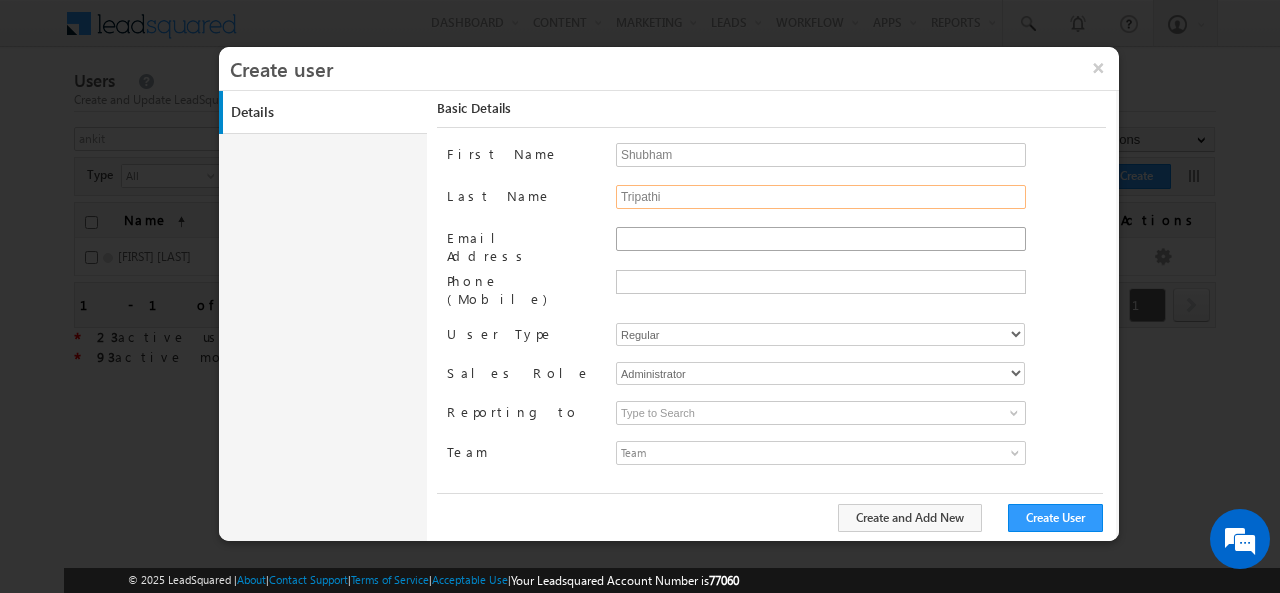 type on "Tripathi" 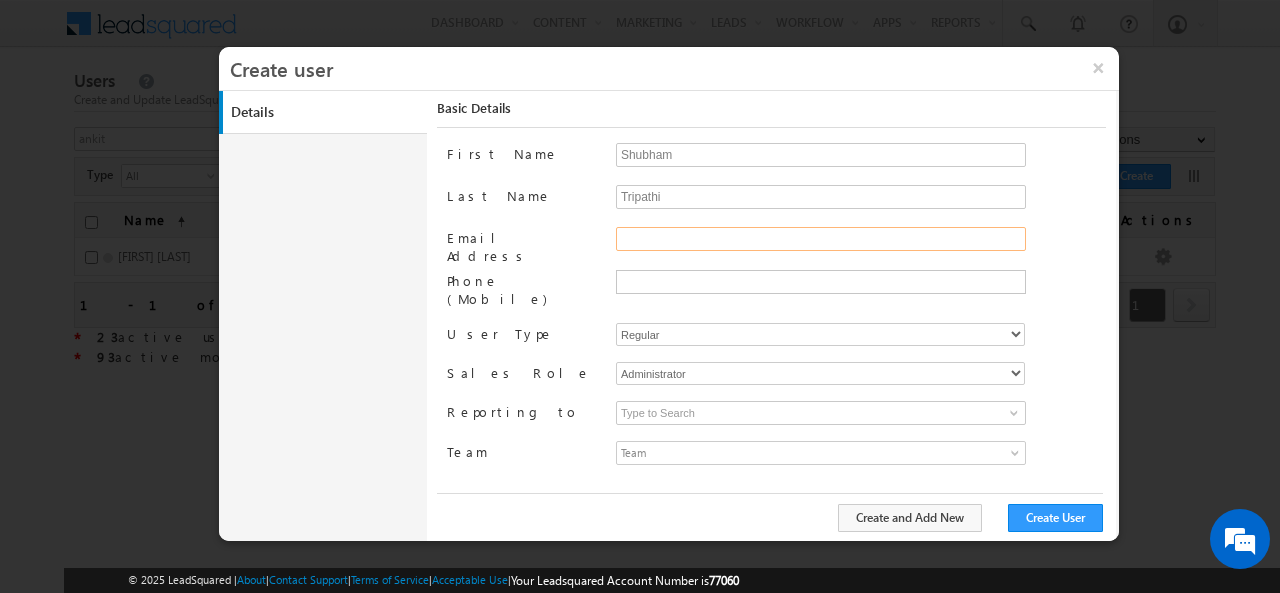 click on "Email Address" at bounding box center [821, 239] 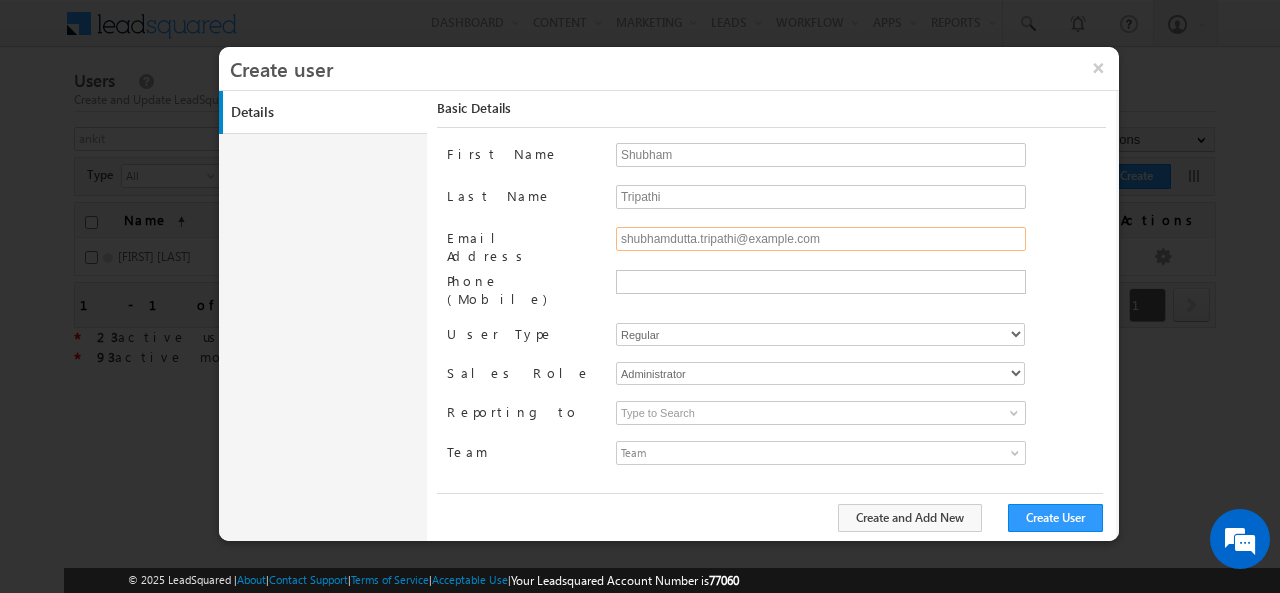 type on "shubhamdutta.tripathi@example.com" 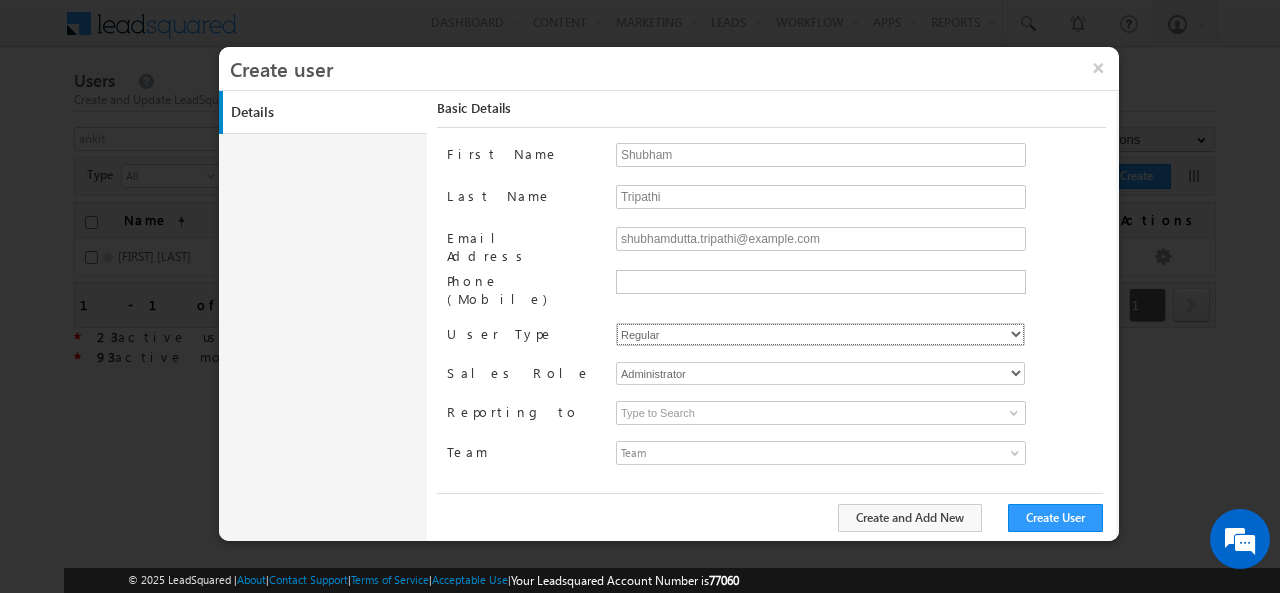 click on "Regular Mobile" at bounding box center [820, 334] 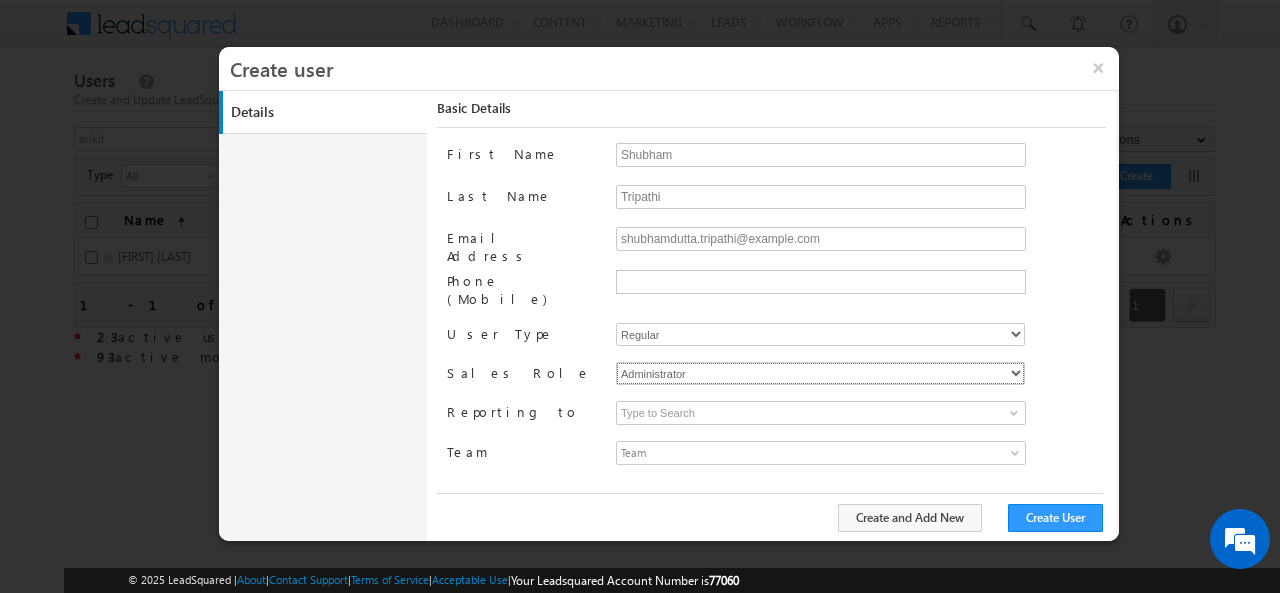 click on "Administrator Marketing User Sales Manager Sales User" at bounding box center [820, 373] 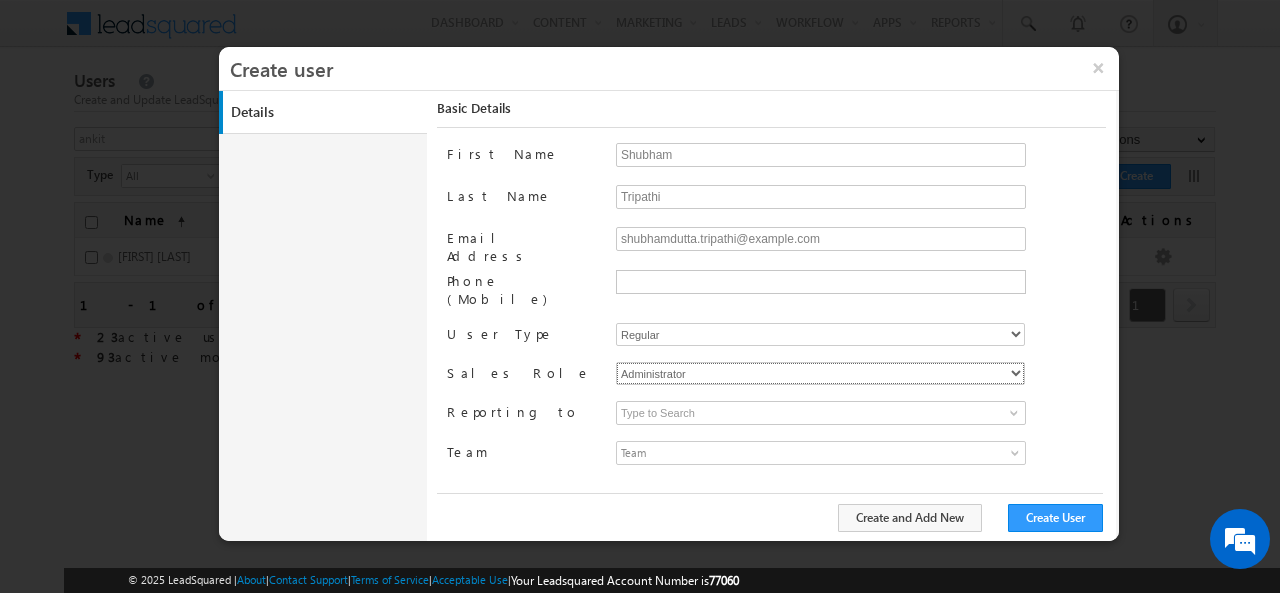select on "Sales_User" 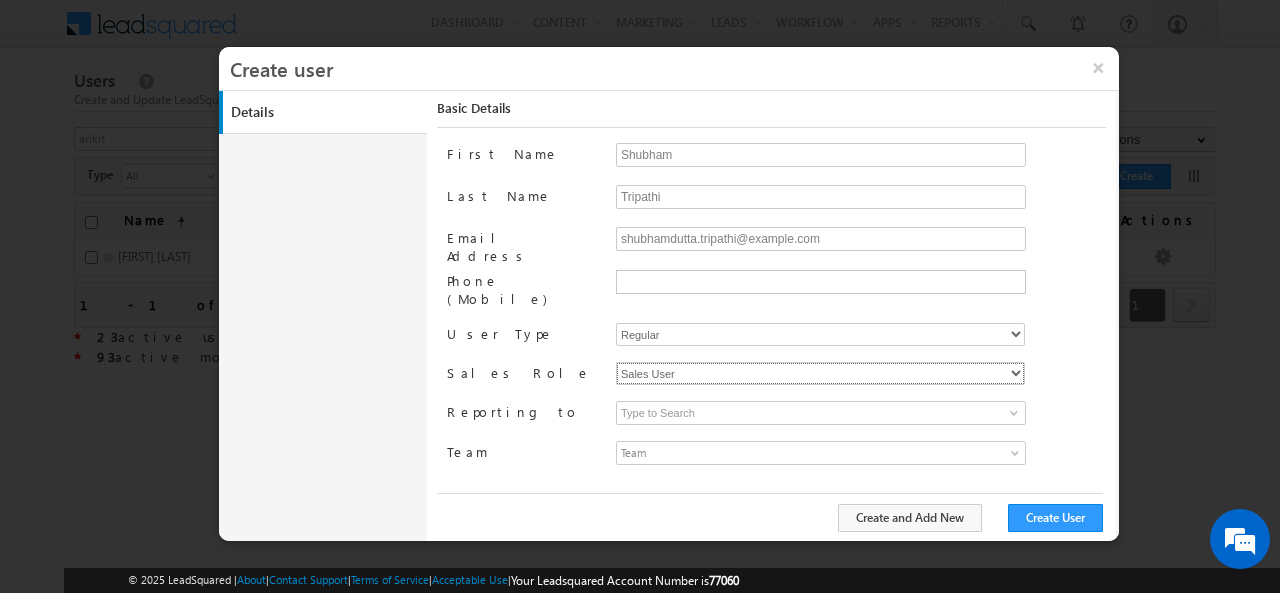 click on "Administrator Marketing User Sales Manager Sales User" at bounding box center (820, 373) 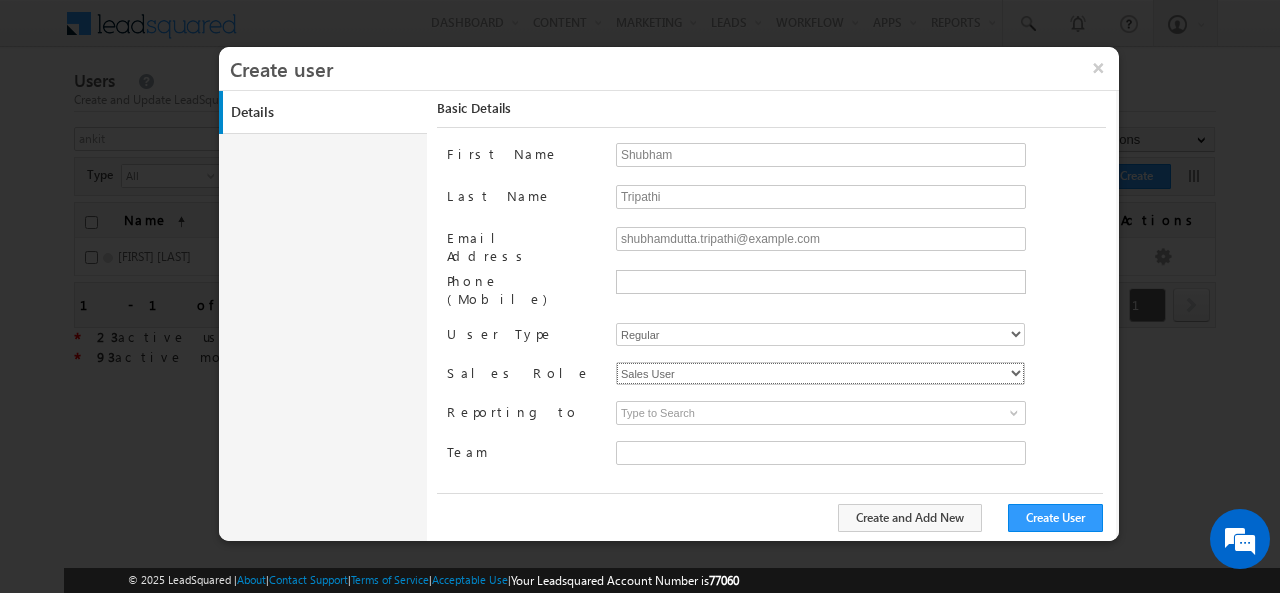 type on "faf8491d-252d-11ee-b523-12ccdbbfc88b" 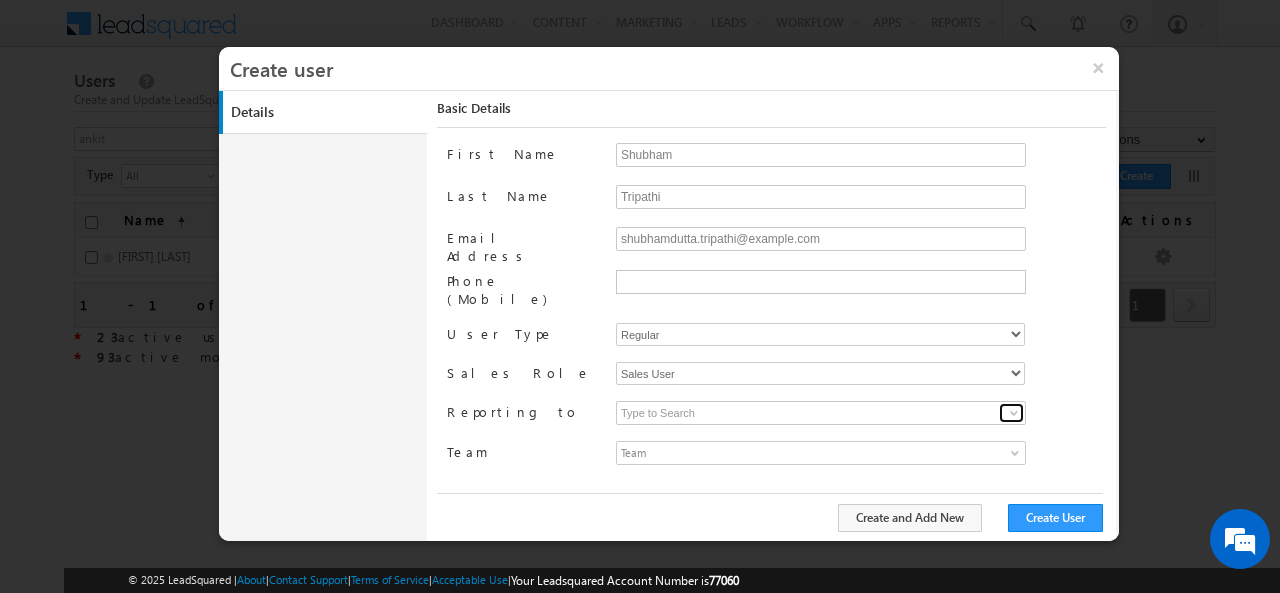 click at bounding box center [1014, 413] 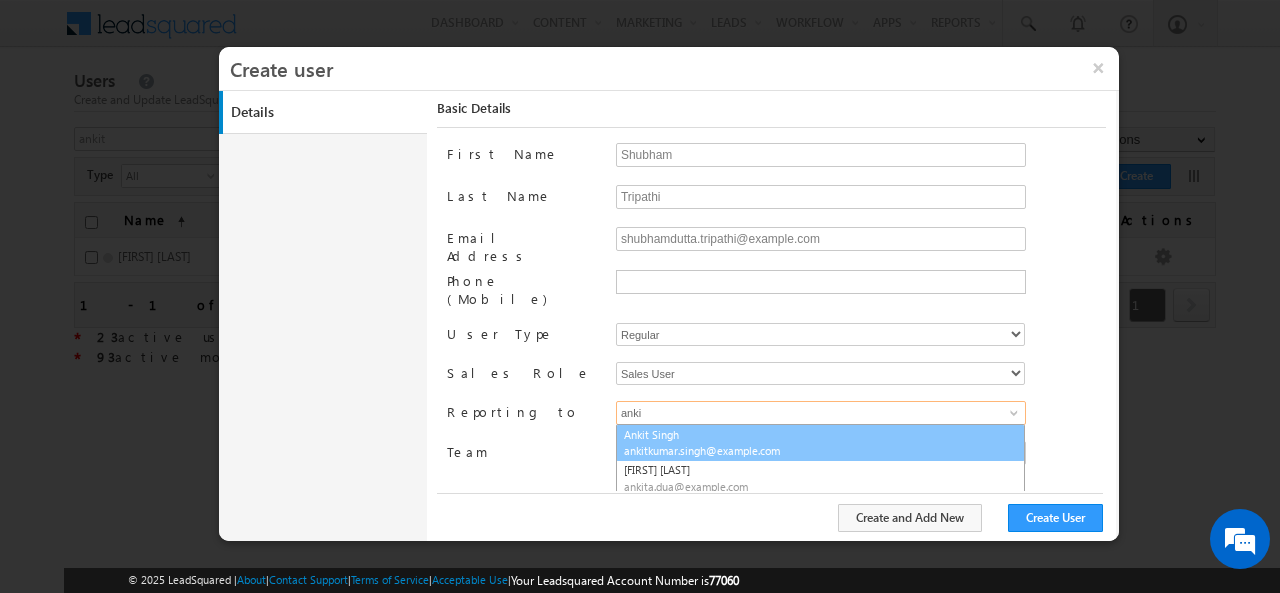 click on "ankitkumar.singh@example.com" at bounding box center [714, 450] 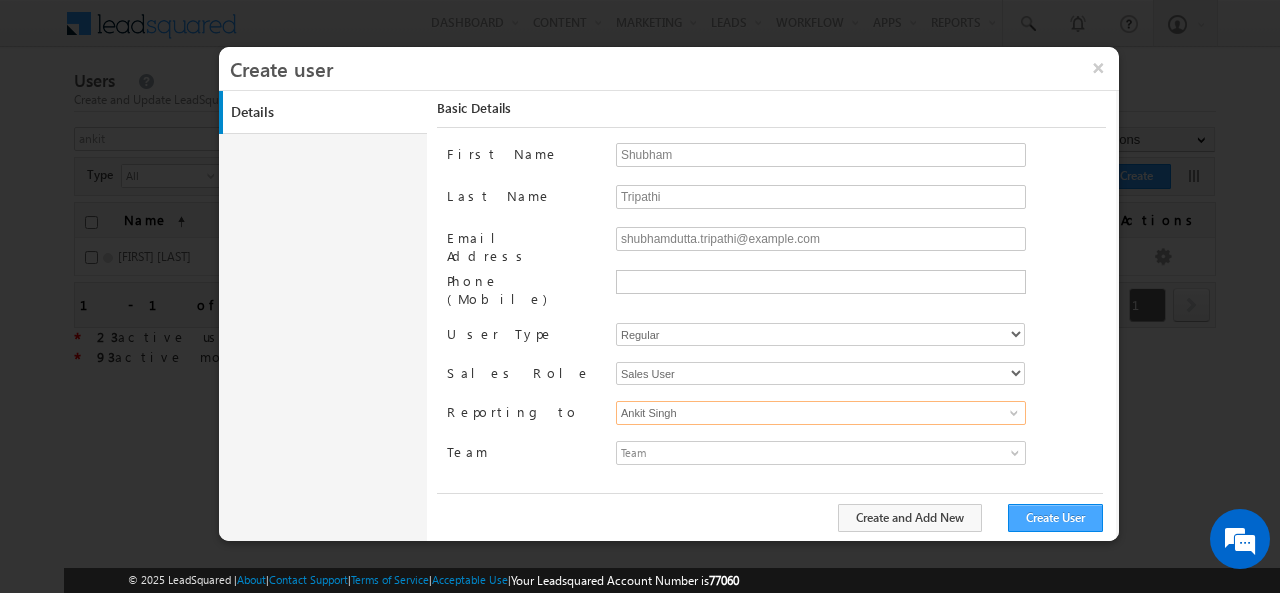 type on "Ankit Singh" 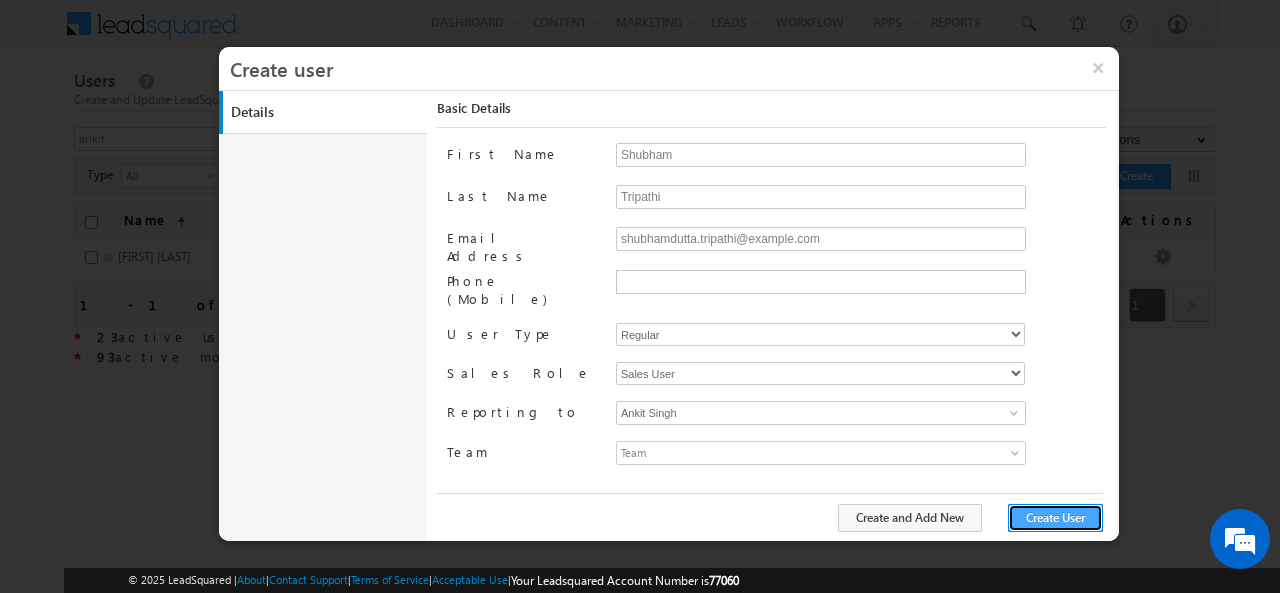 click on "Create User" at bounding box center [1055, 518] 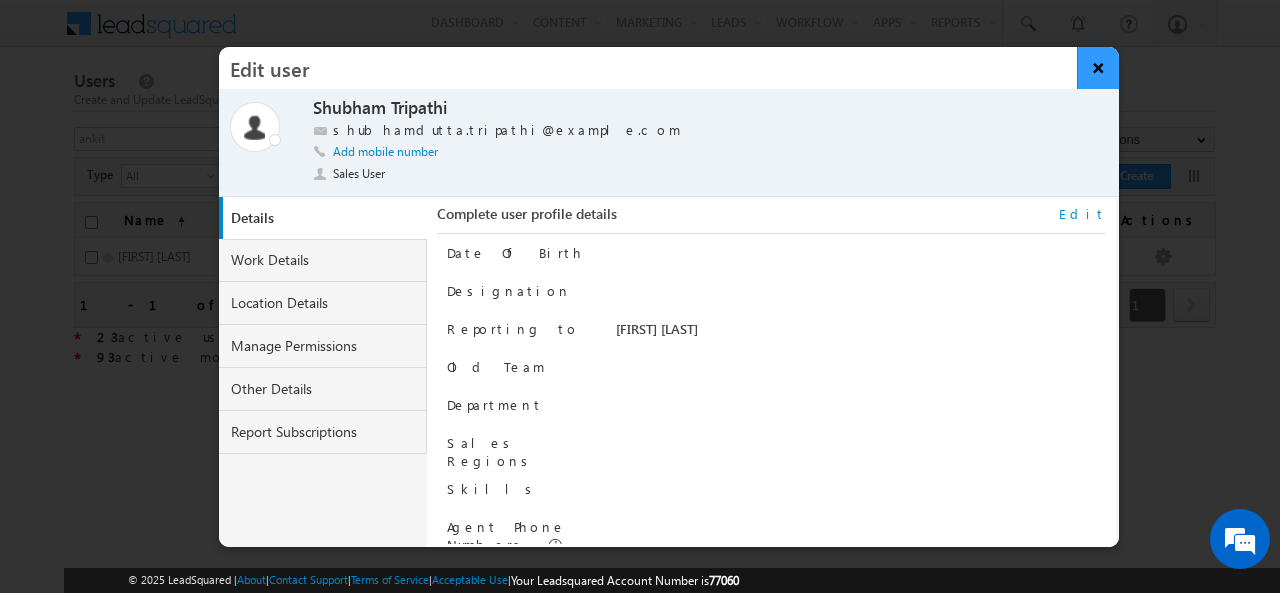 click on "×" at bounding box center [1098, 68] 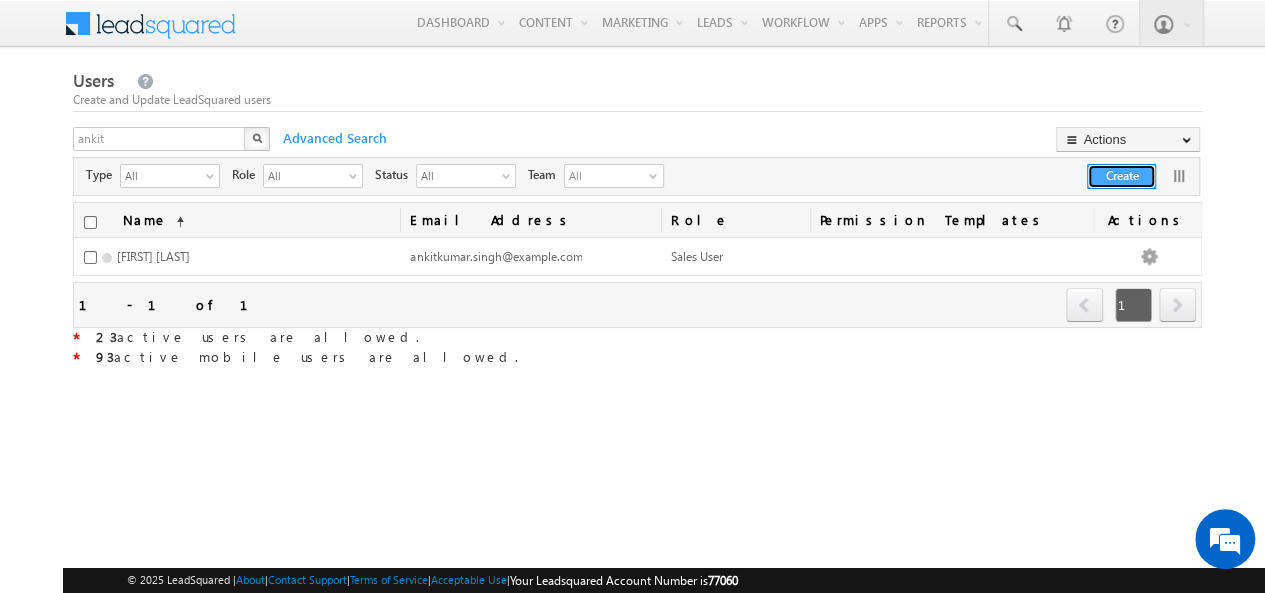 click on "Create" at bounding box center (1121, 176) 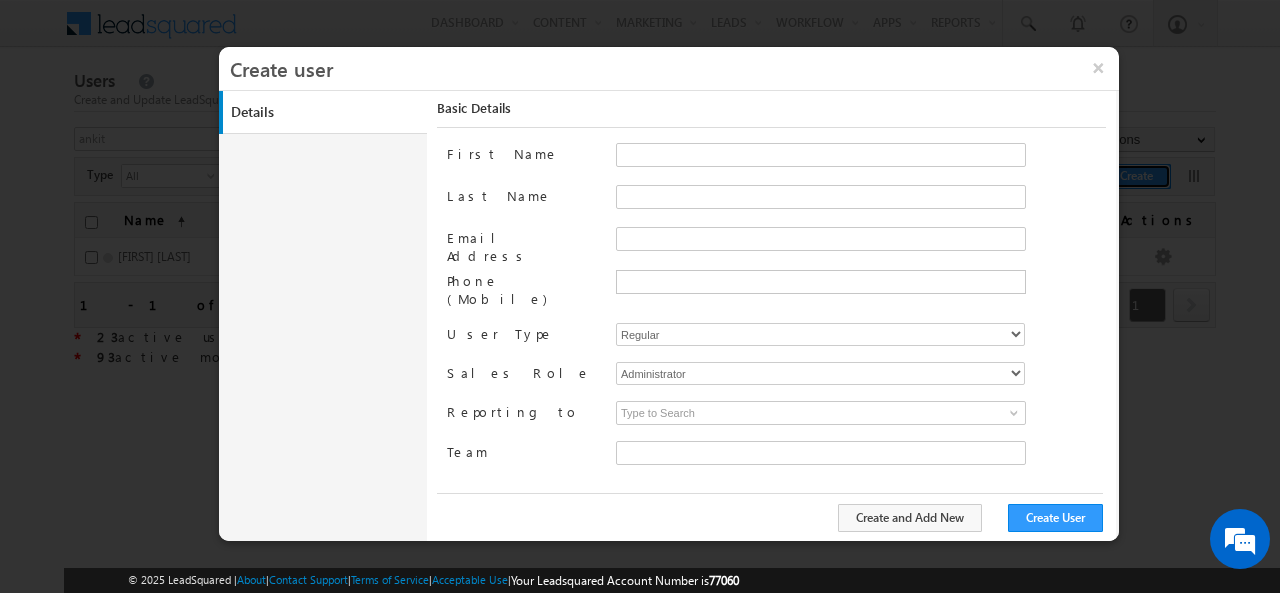 type on "faf8491d-252d-11ee-b523-12ccdbbfc88b" 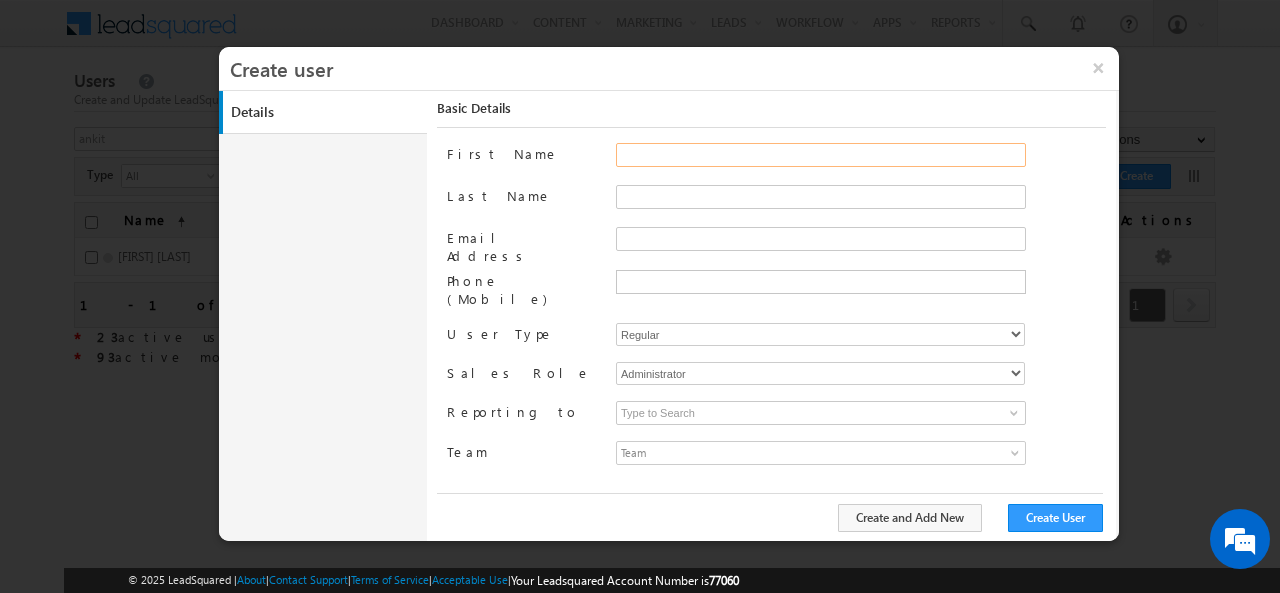 click on "First Name" at bounding box center [821, 155] 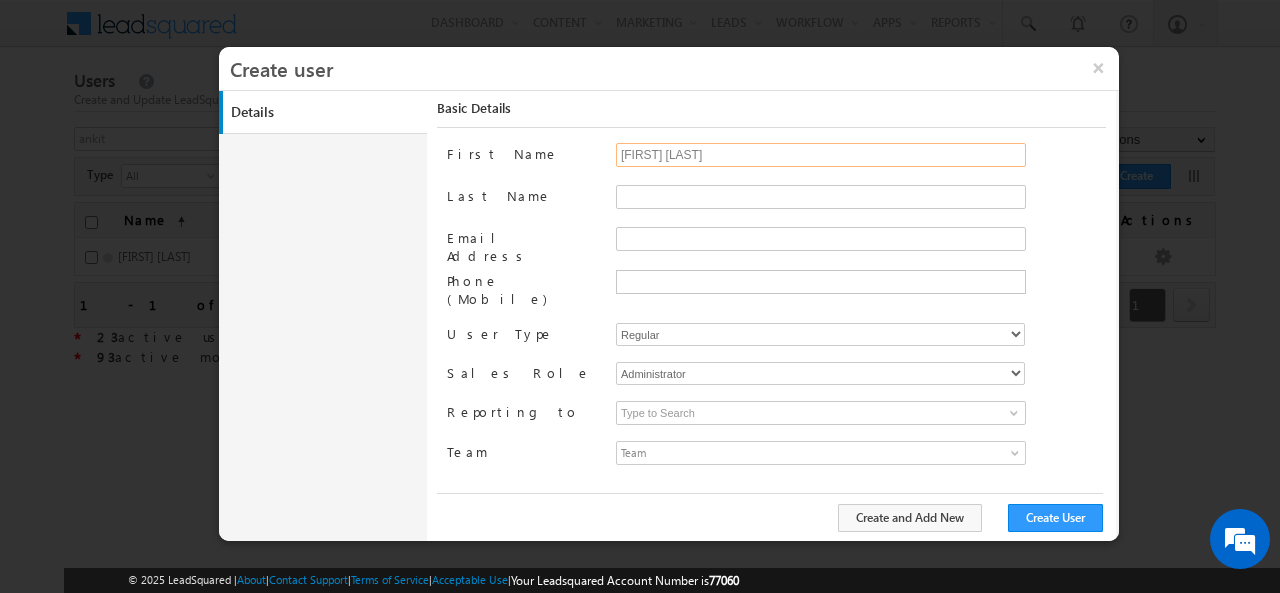 drag, startPoint x: 692, startPoint y: 153, endPoint x: 762, endPoint y: 154, distance: 70.00714 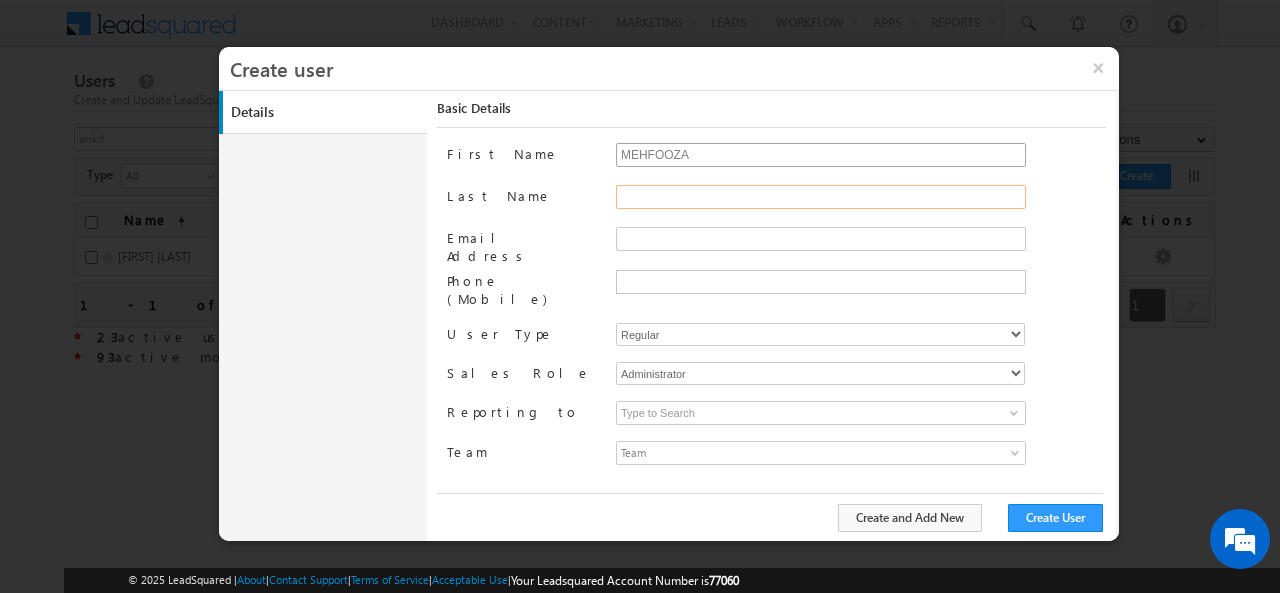 type on "MEHFOOZA" 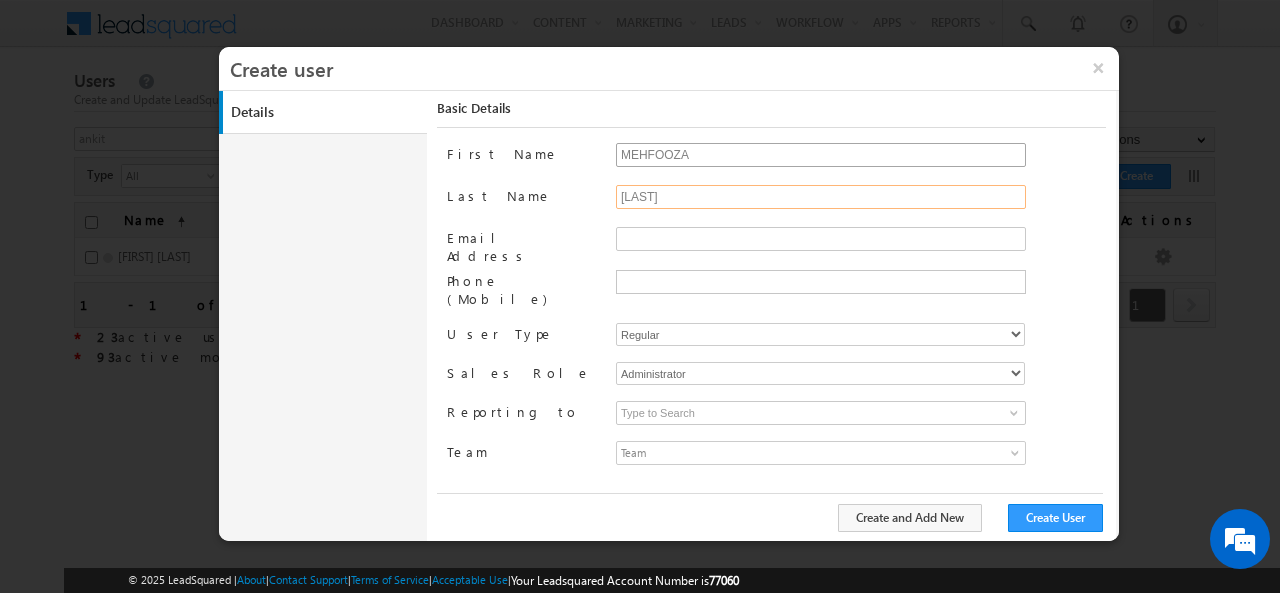 type on "[LAST]" 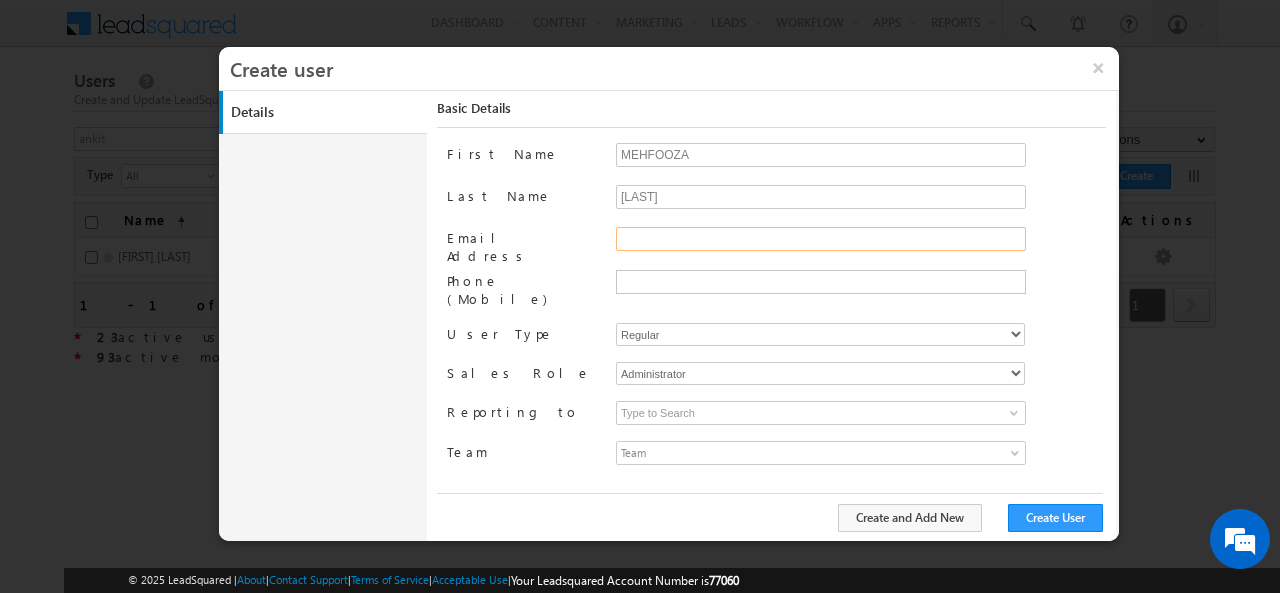 click on "Email Address" at bounding box center (821, 239) 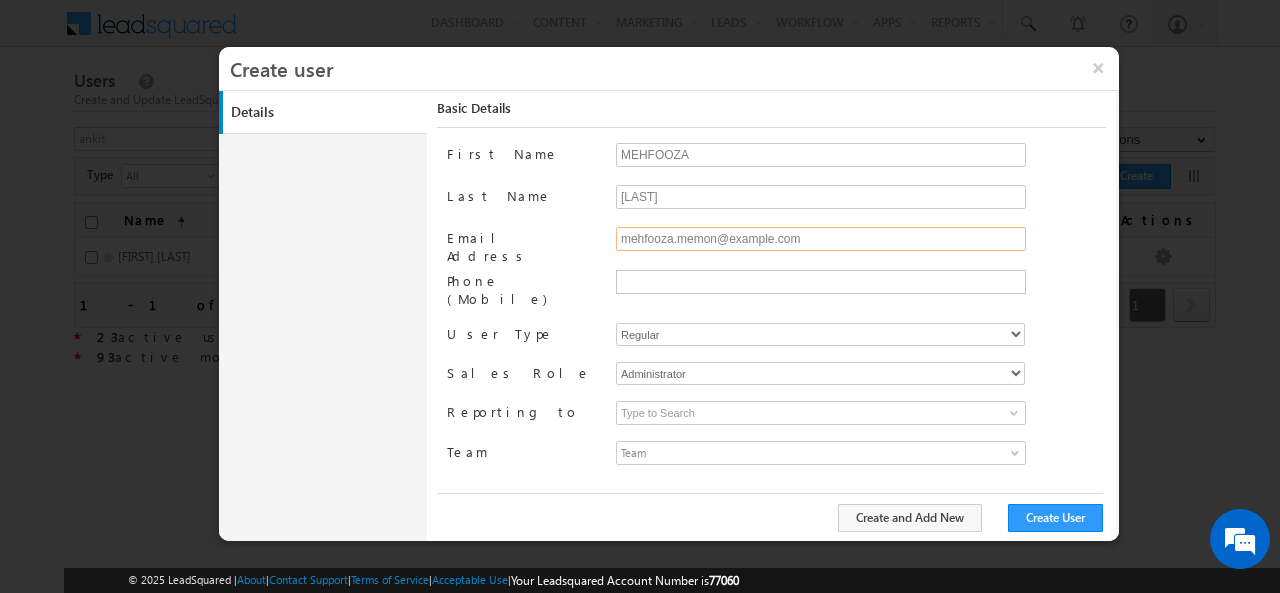 type on "mehfooza.memon@example.com" 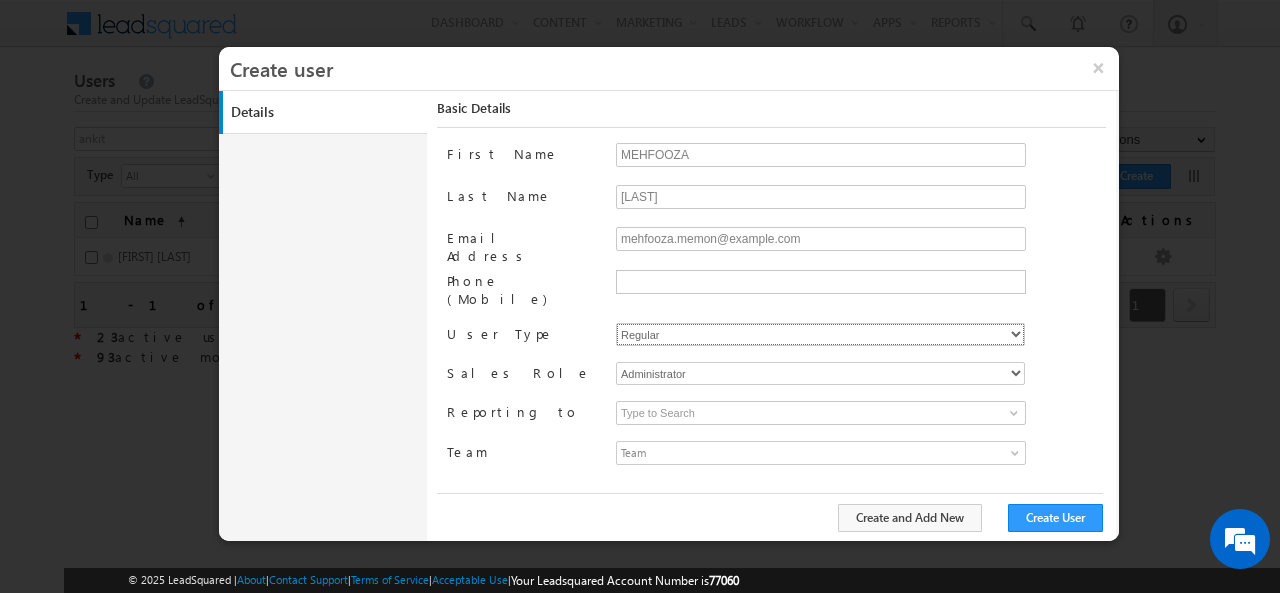 click on "Regular Mobile" at bounding box center (820, 334) 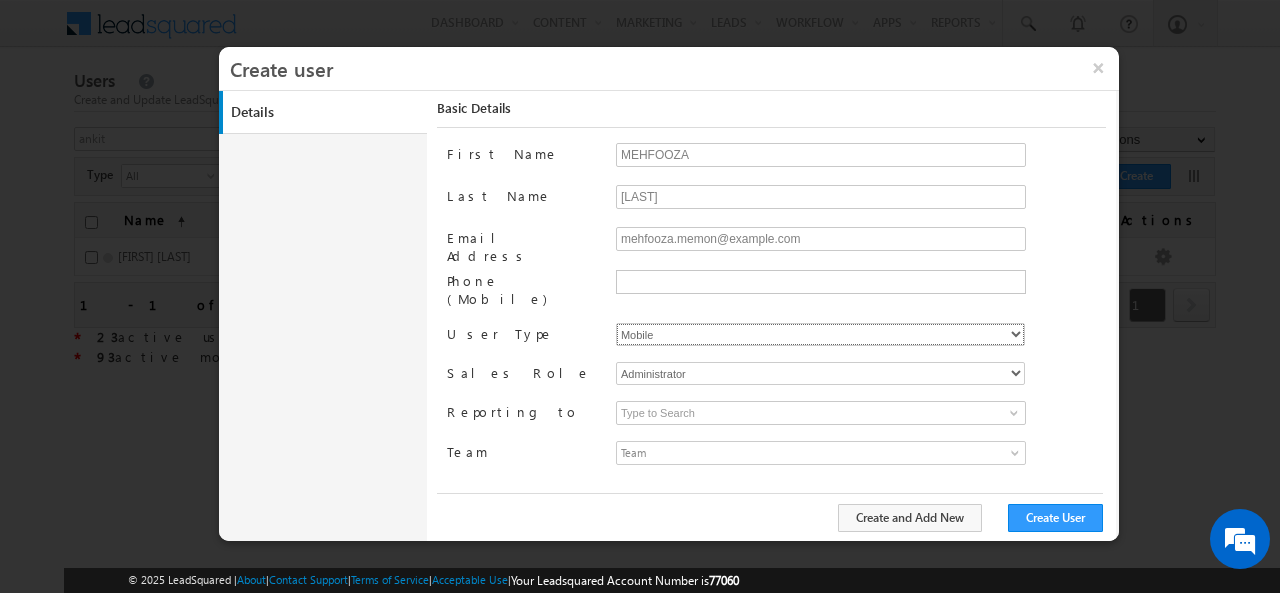 click on "Regular Mobile" at bounding box center [820, 334] 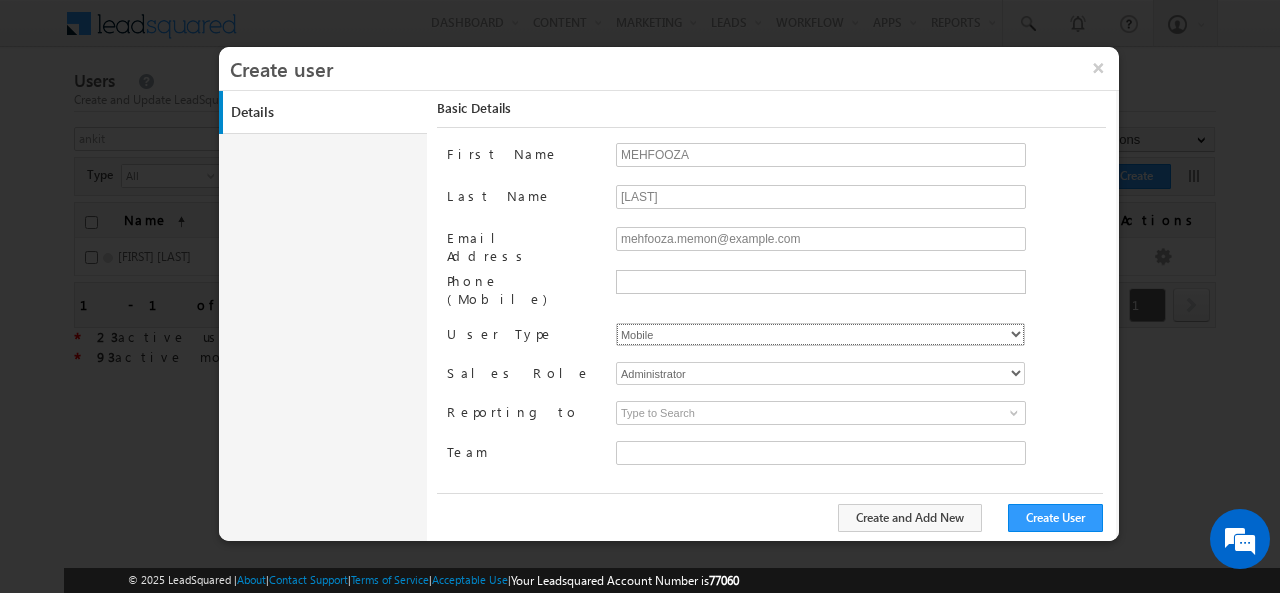 type on "faf8491d-252d-11ee-b523-12ccdbbfc88b" 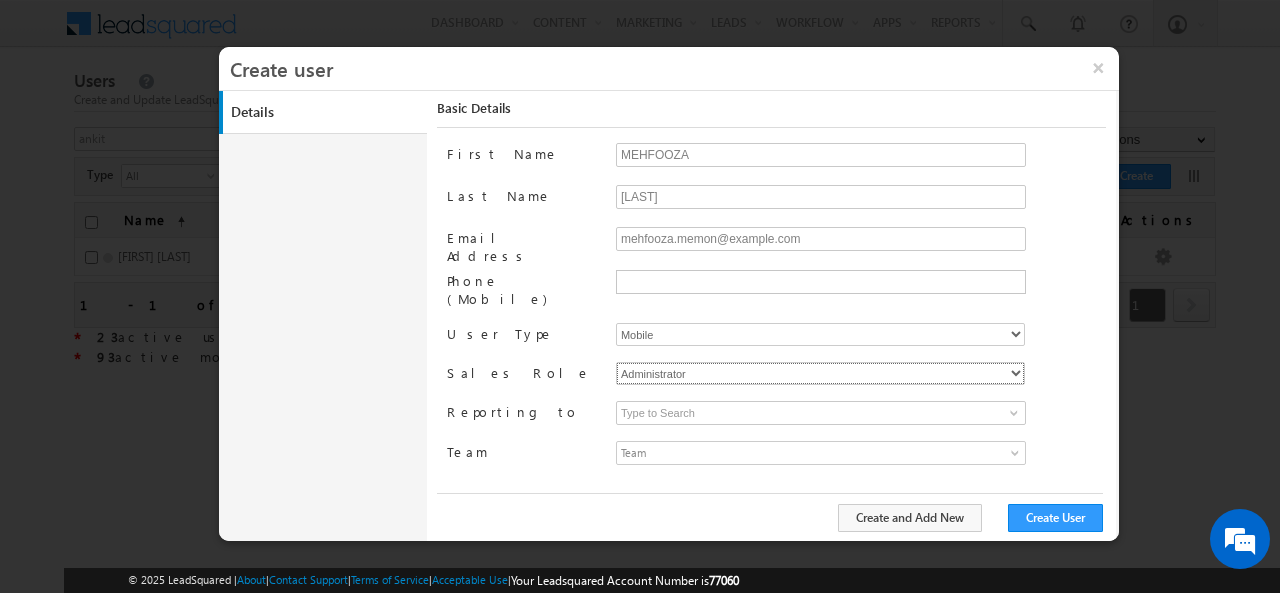 click on "Administrator Marketing User Sales Manager Sales User" at bounding box center (820, 373) 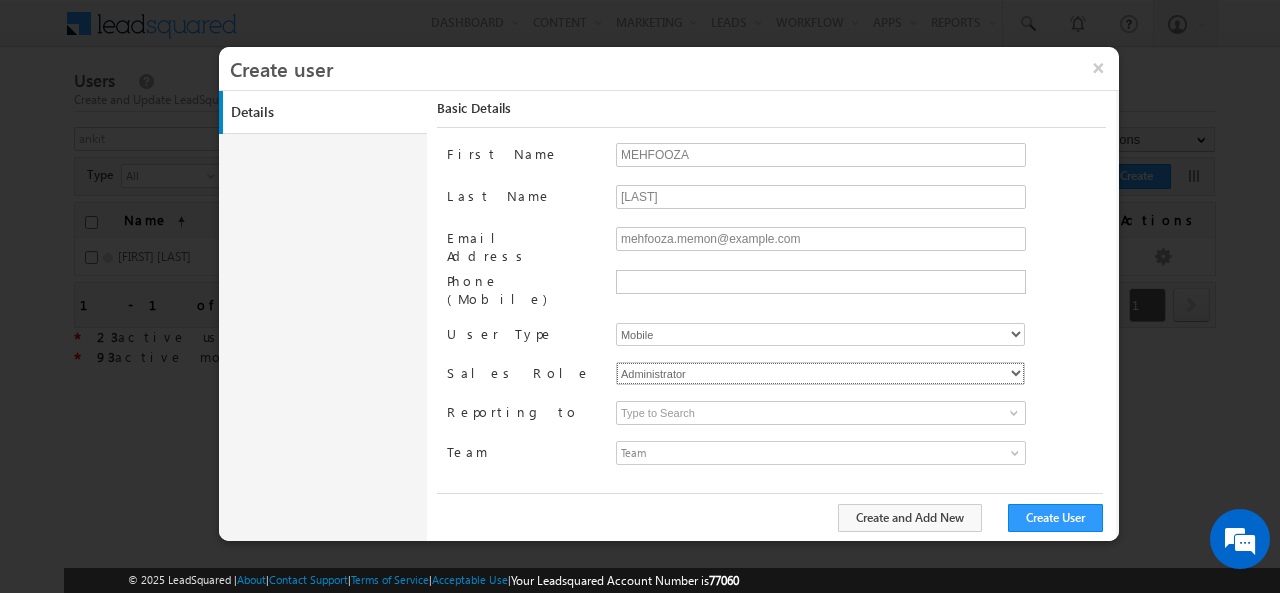 select on "Sales_User" 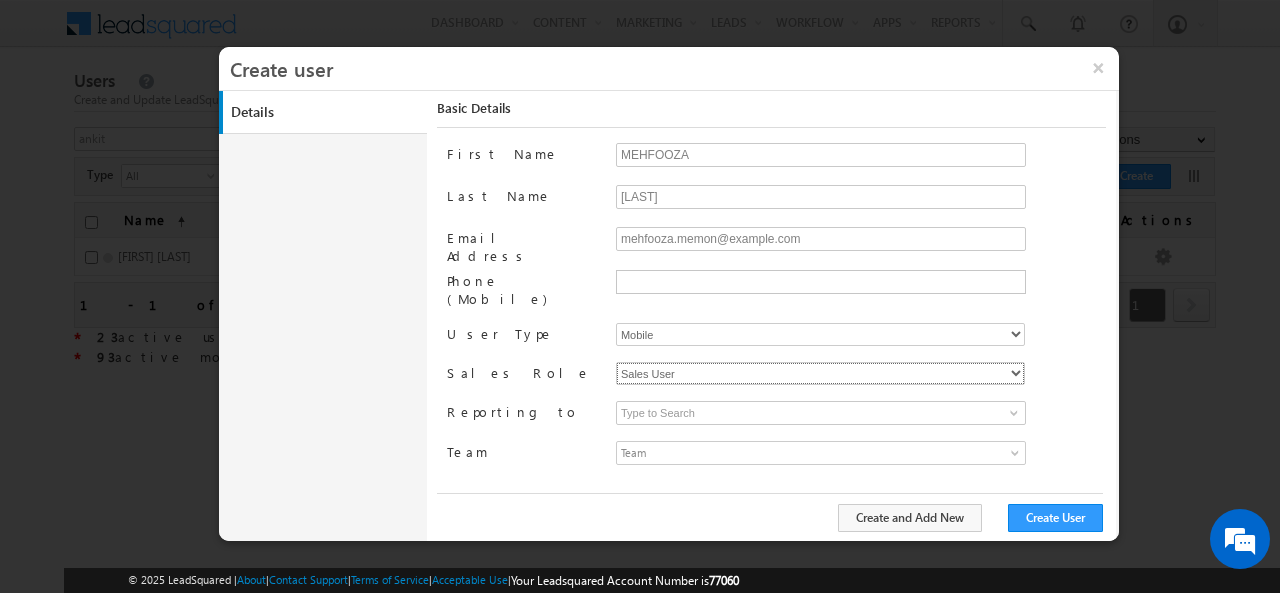 click on "Administrator Marketing User Sales Manager Sales User" at bounding box center [820, 373] 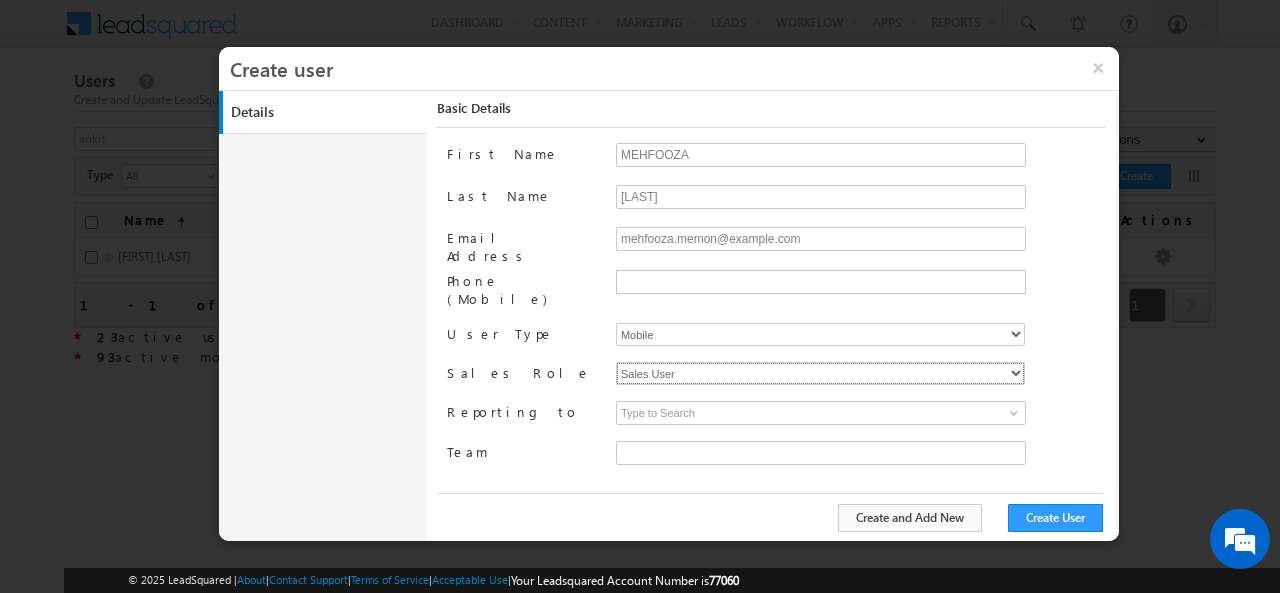 type on "faf8491d-252d-11ee-b523-12ccdbbfc88b" 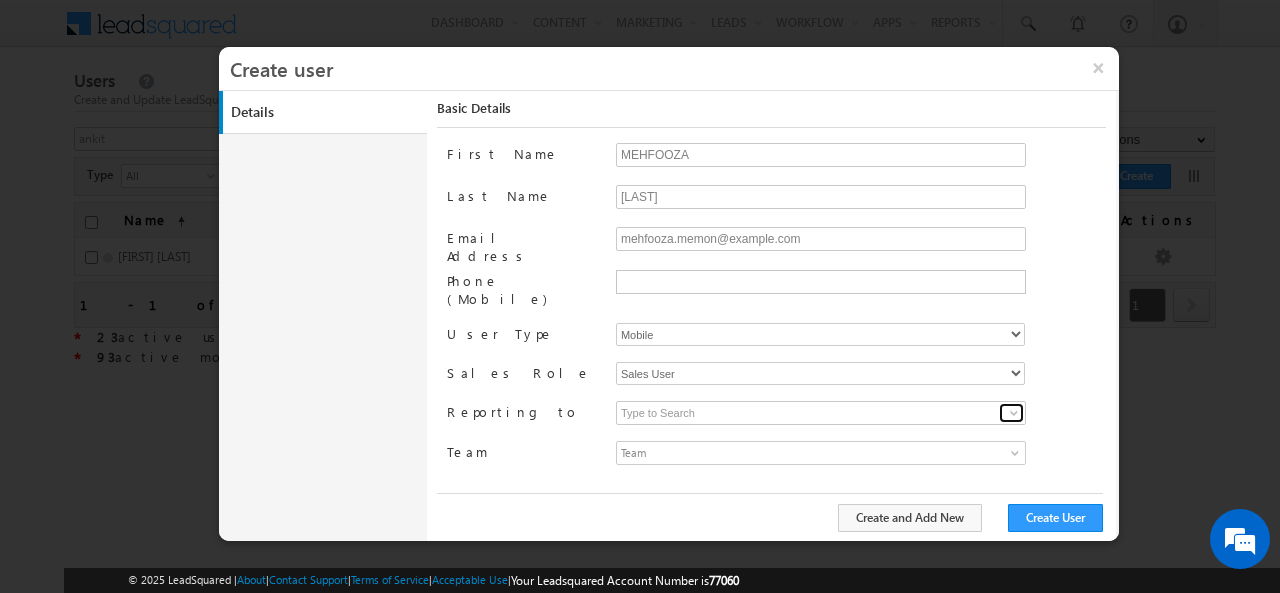 click at bounding box center [1014, 413] 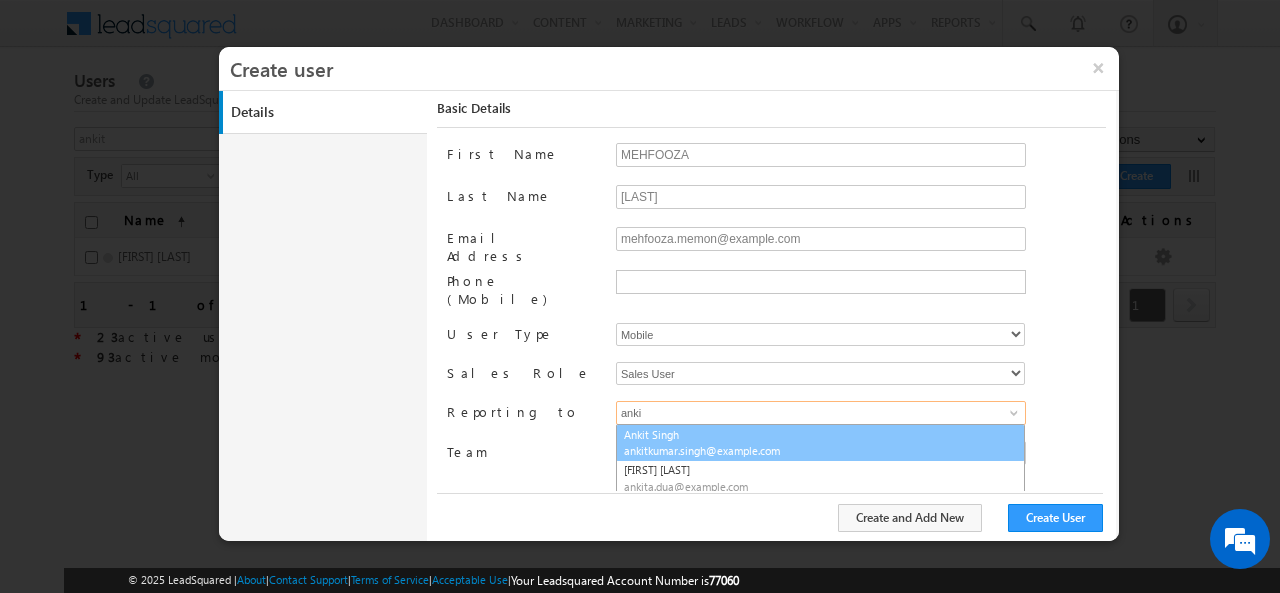 click on "ankitkumar.singh@example.com" at bounding box center (714, 450) 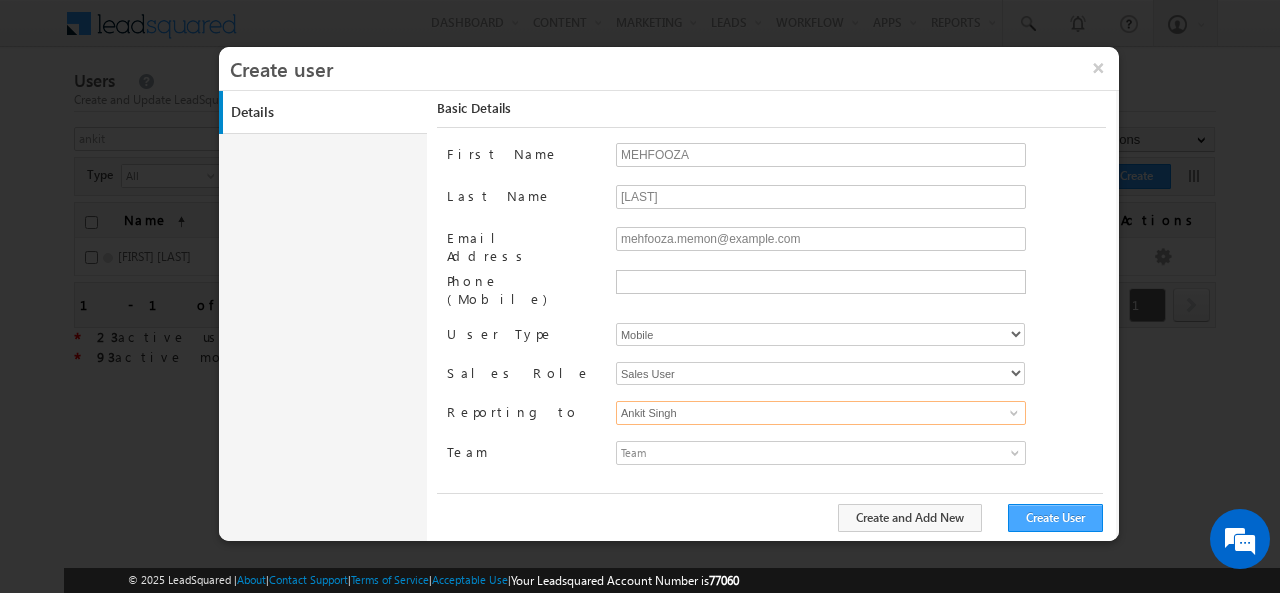 type on "Ankit Singh" 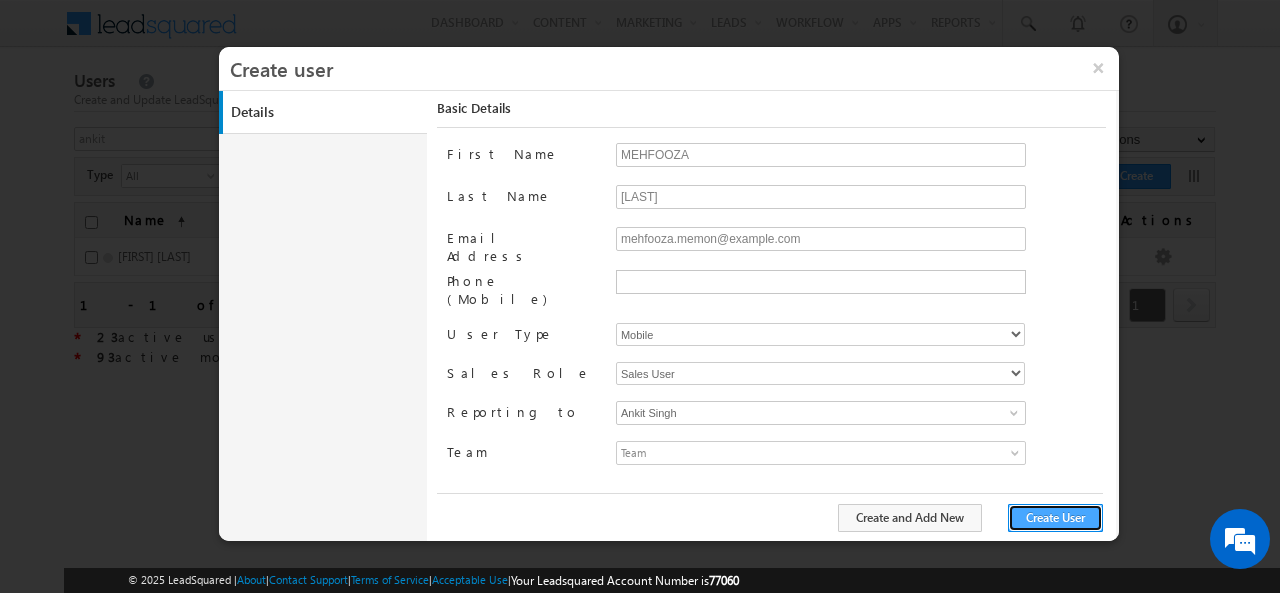 click on "Create User" at bounding box center [1055, 518] 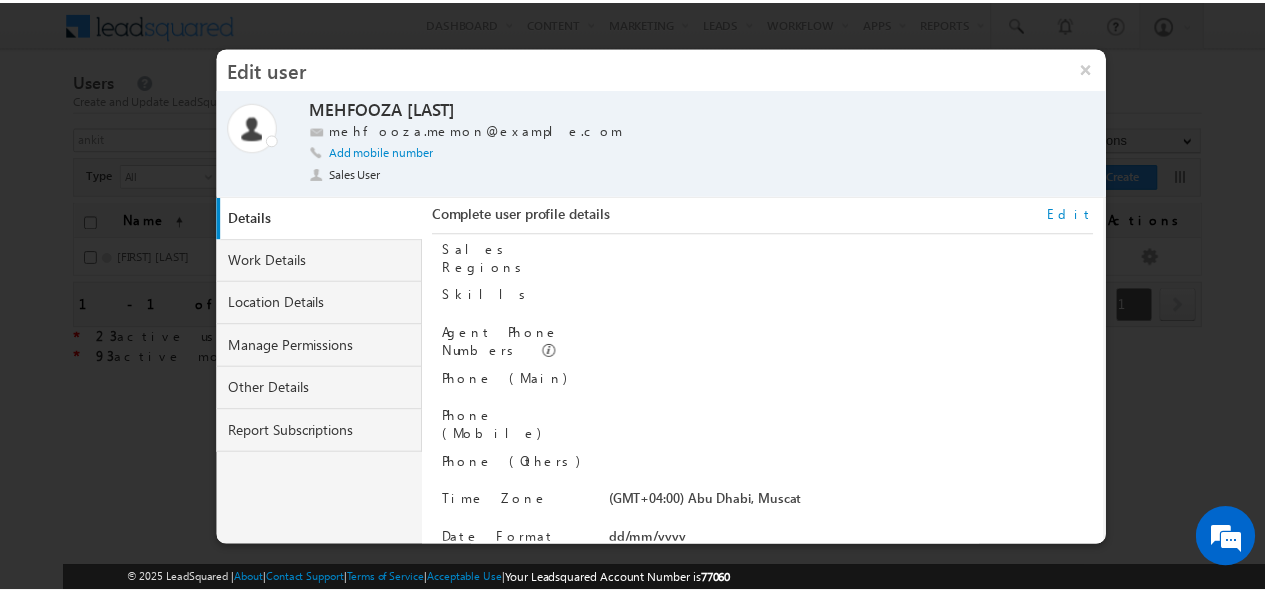 scroll, scrollTop: 202, scrollLeft: 0, axis: vertical 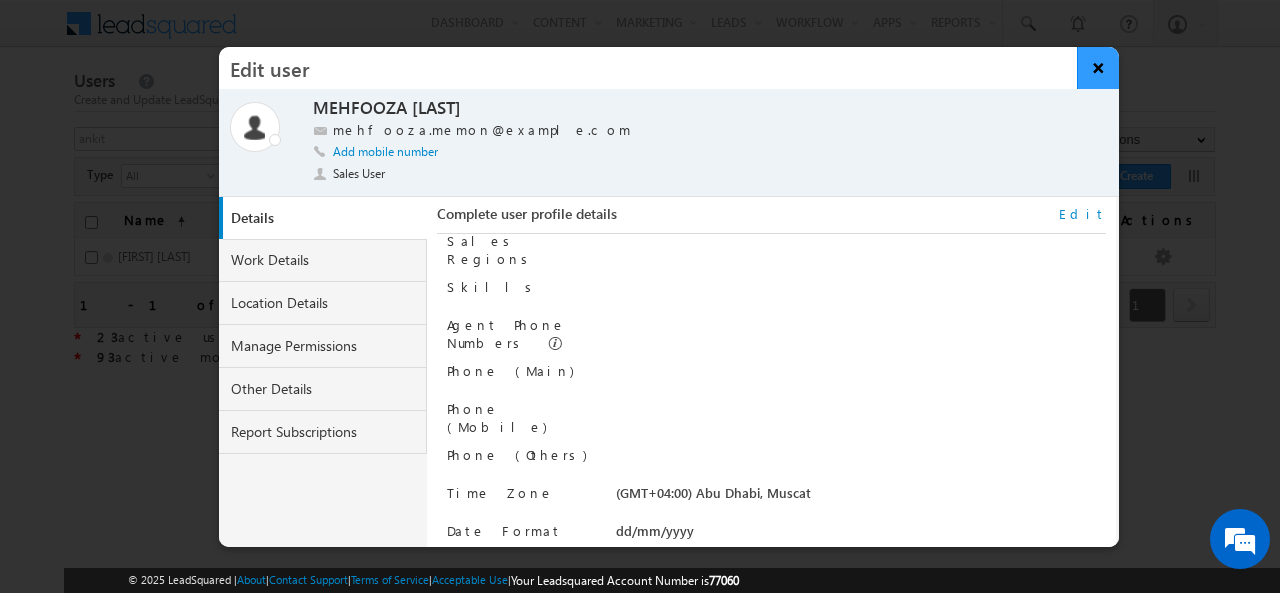 click on "×" at bounding box center [1098, 68] 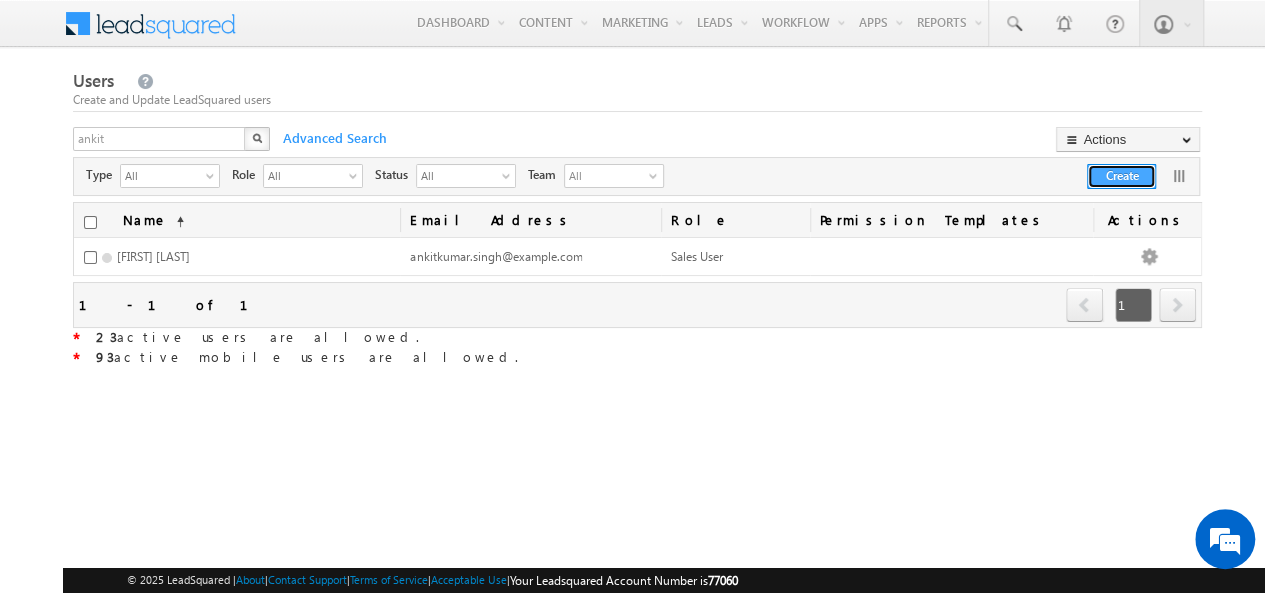 click on "Create" at bounding box center (1121, 176) 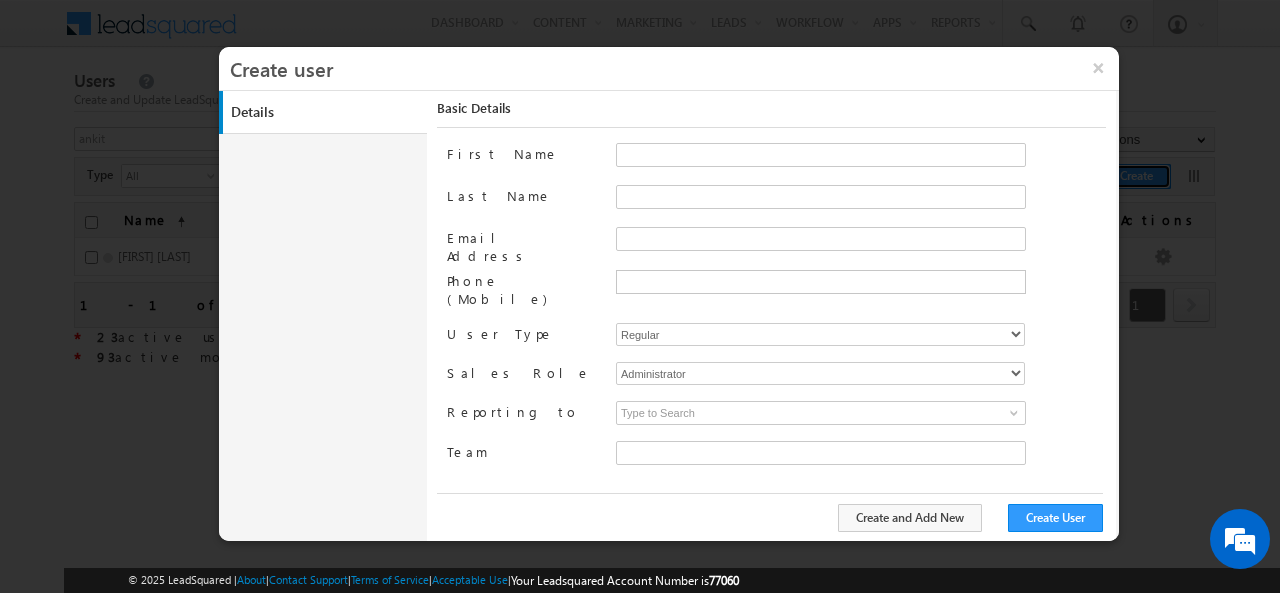 type on "faf8491d-252d-11ee-b523-12ccdbbfc88b" 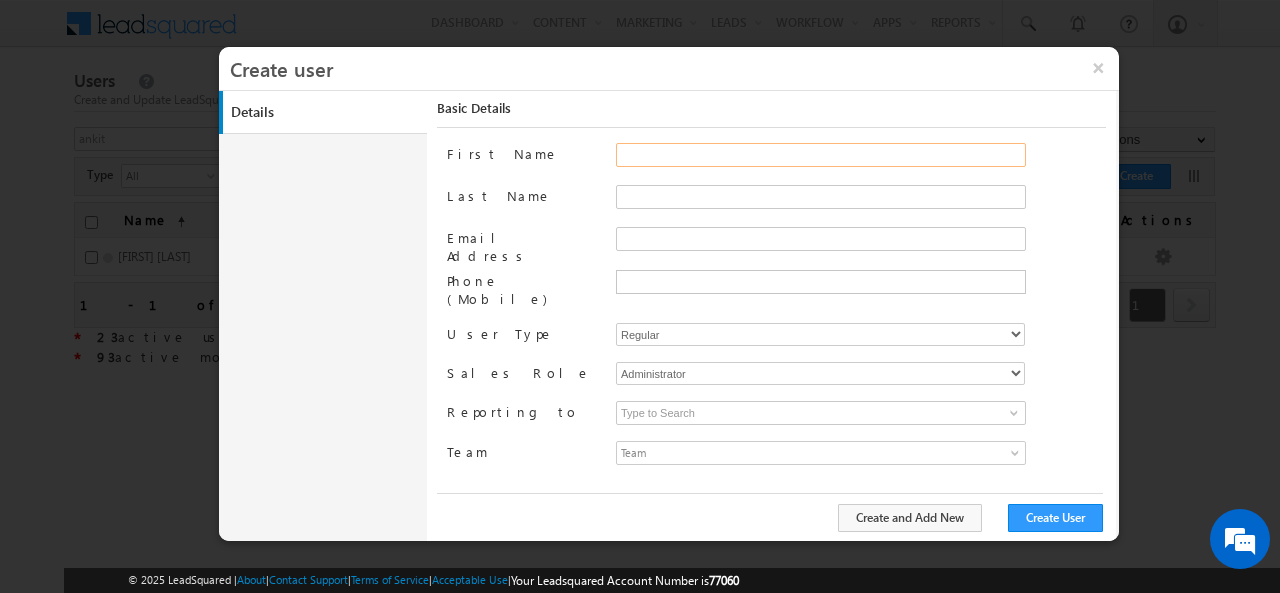 click on "First Name" at bounding box center [821, 155] 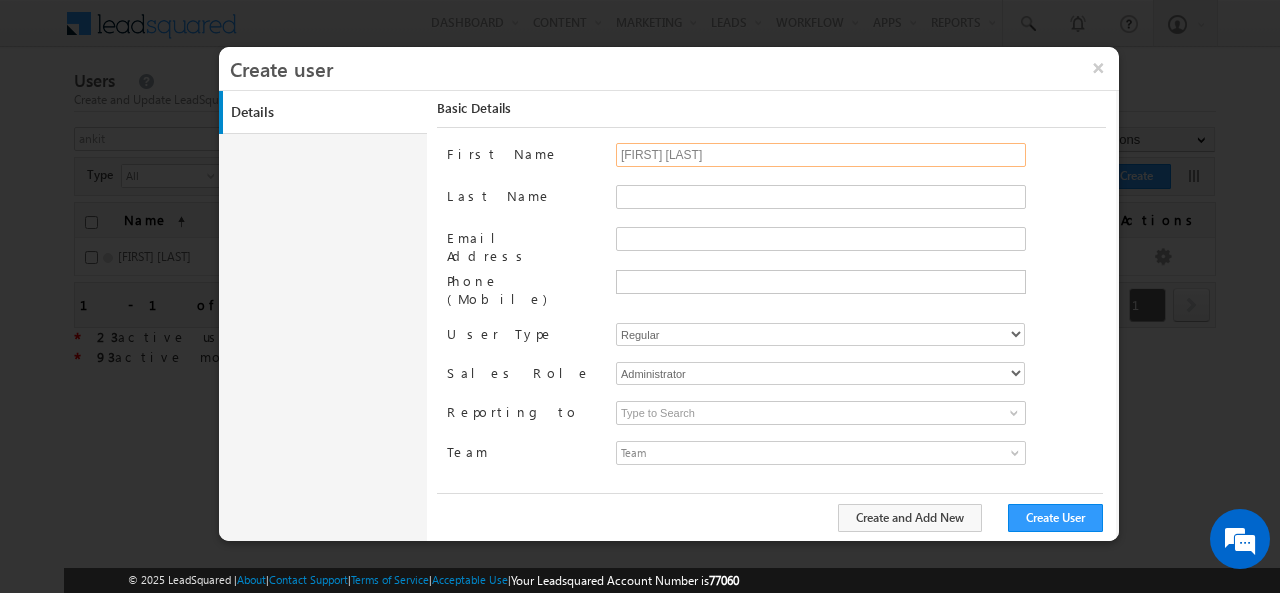drag, startPoint x: 658, startPoint y: 153, endPoint x: 723, endPoint y: 146, distance: 65.37584 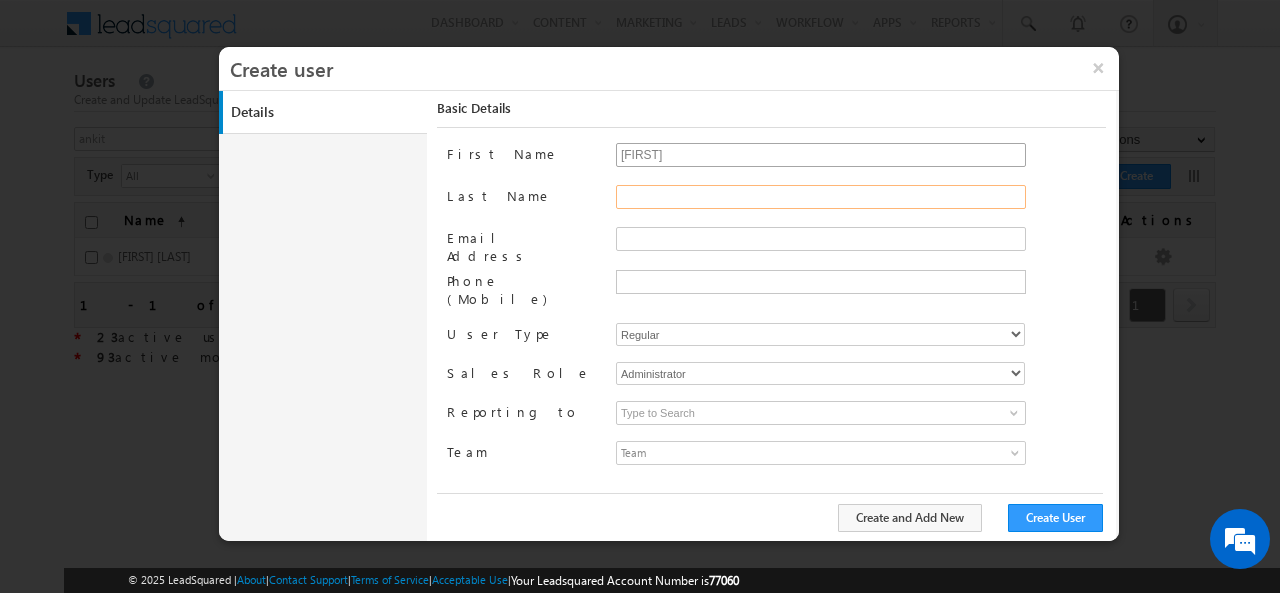 type on "[FIRST]" 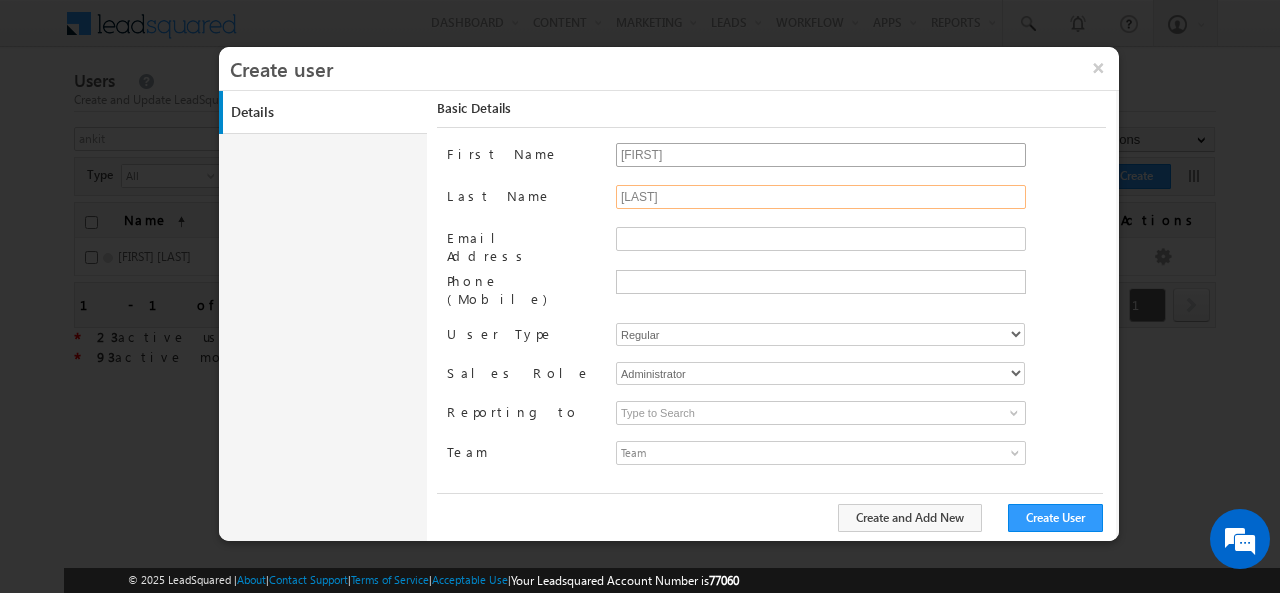 type on "[LAST]" 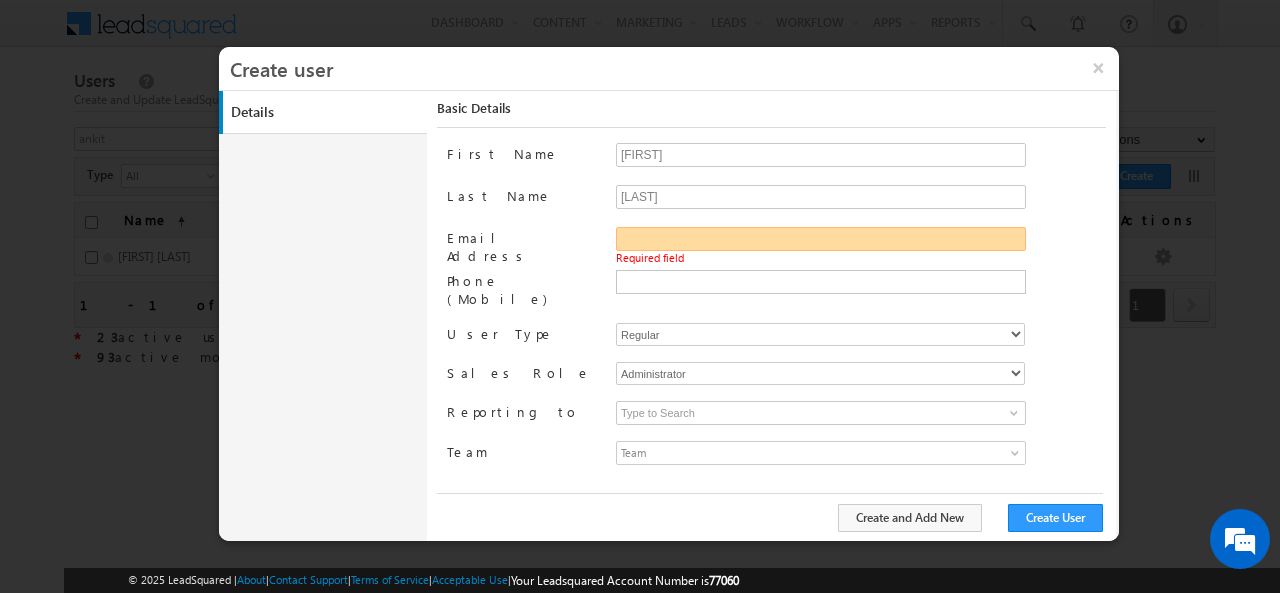 click on "Email Address" at bounding box center (821, 239) 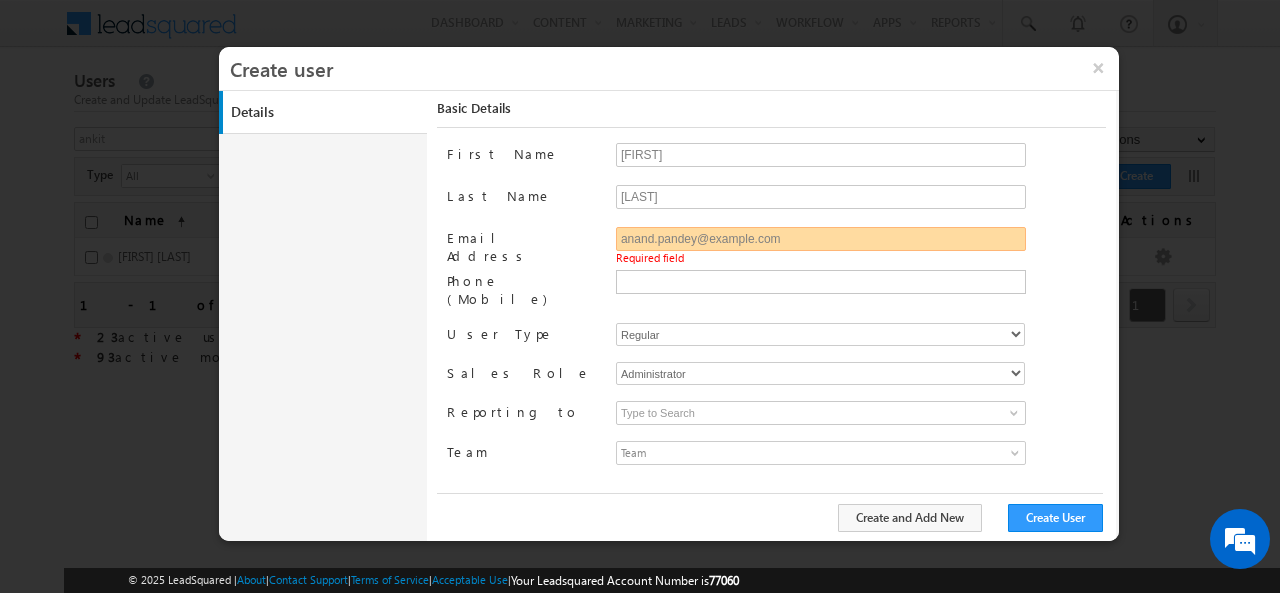 type on "anand.pandey@example.com" 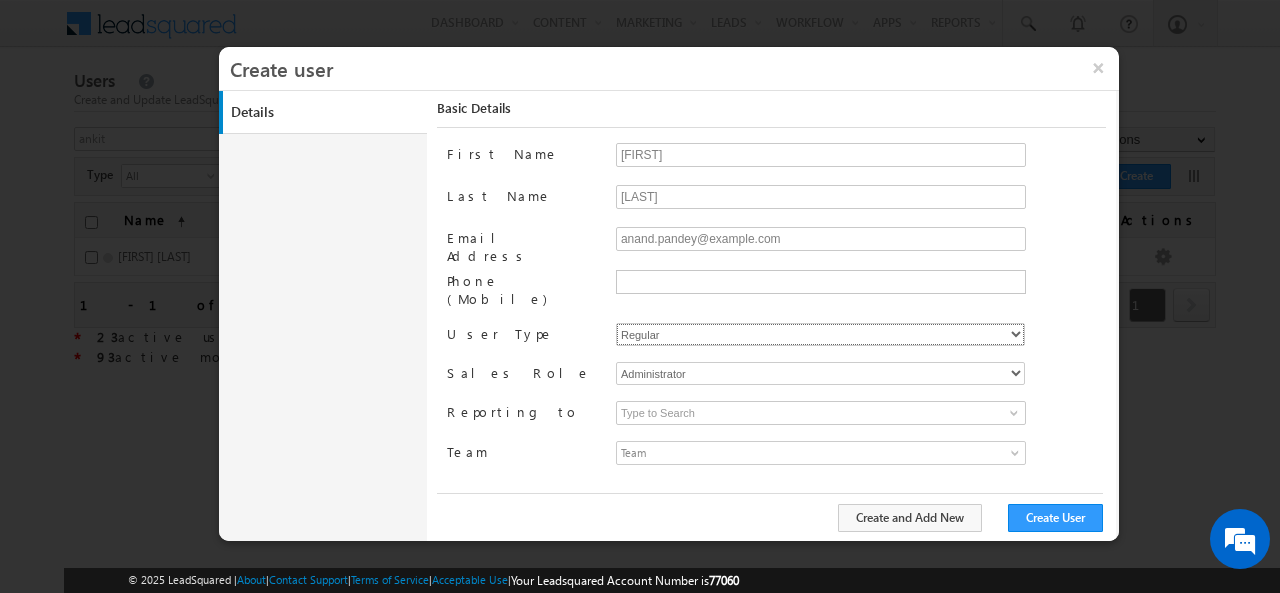 click on "Regular Mobile" at bounding box center (820, 334) 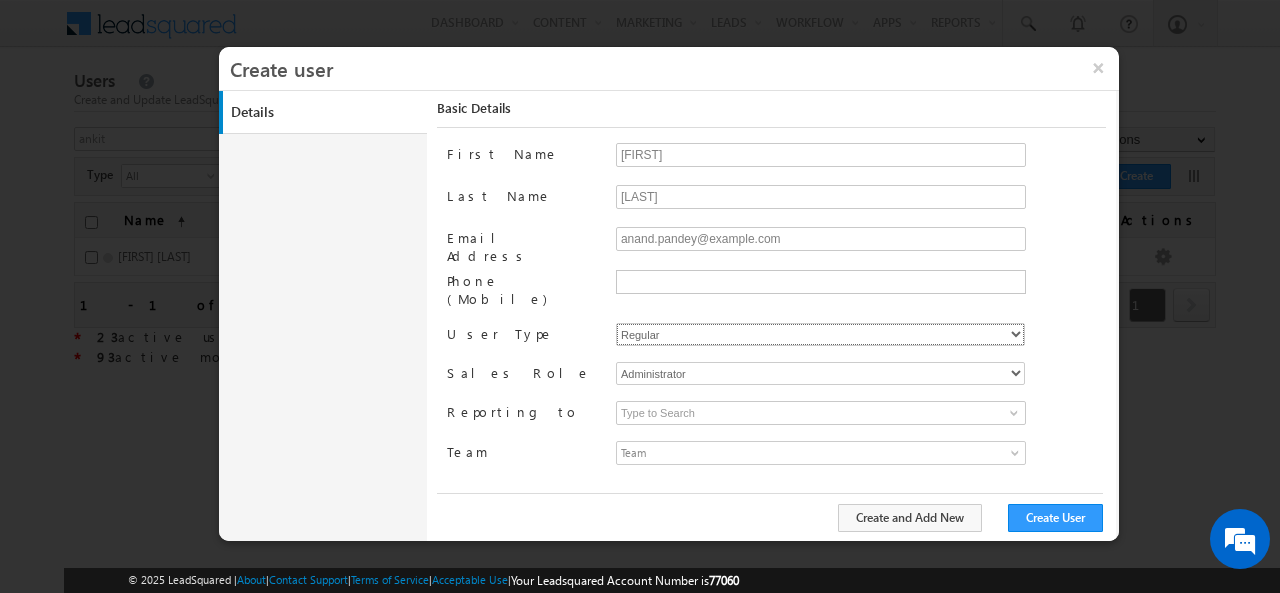 select on "1" 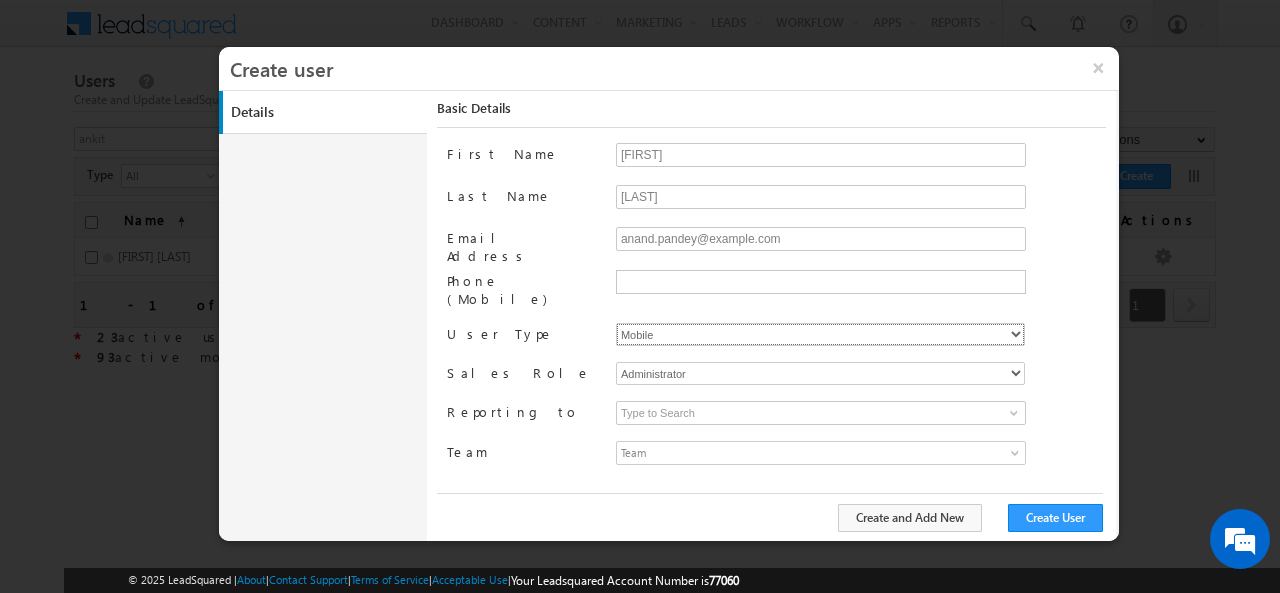 click on "Regular Mobile" at bounding box center [820, 334] 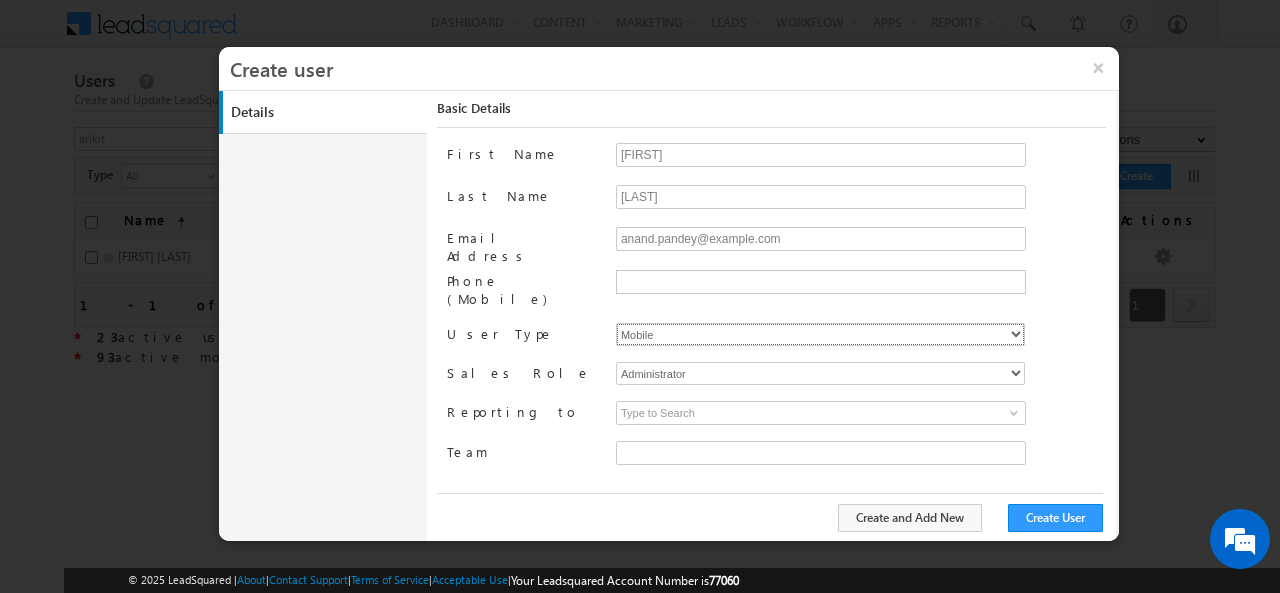 type on "faf8491d-252d-11ee-b523-12ccdbbfc88b" 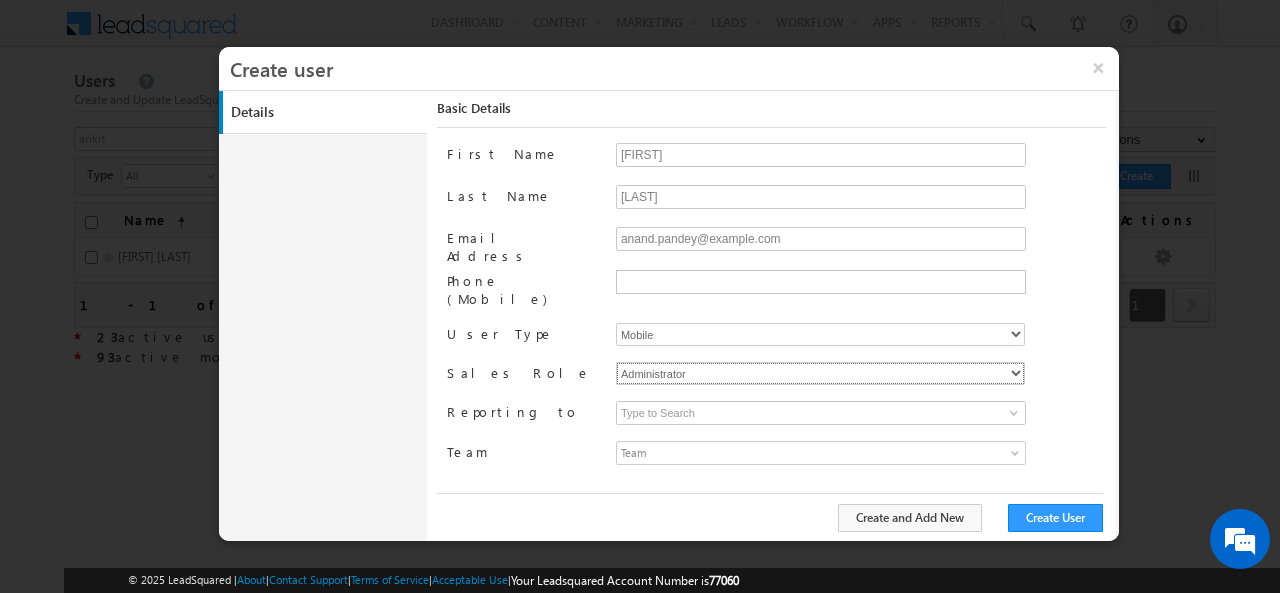 click on "Administrator Marketing User Sales Manager Sales User" at bounding box center (820, 373) 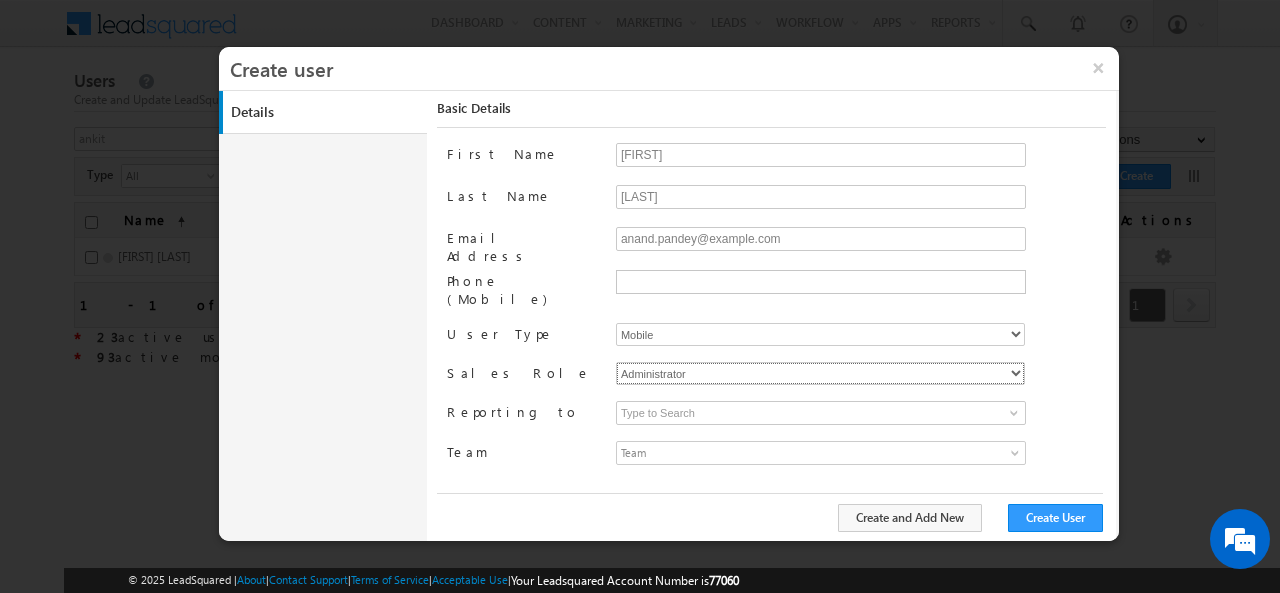 select on "Sales_User" 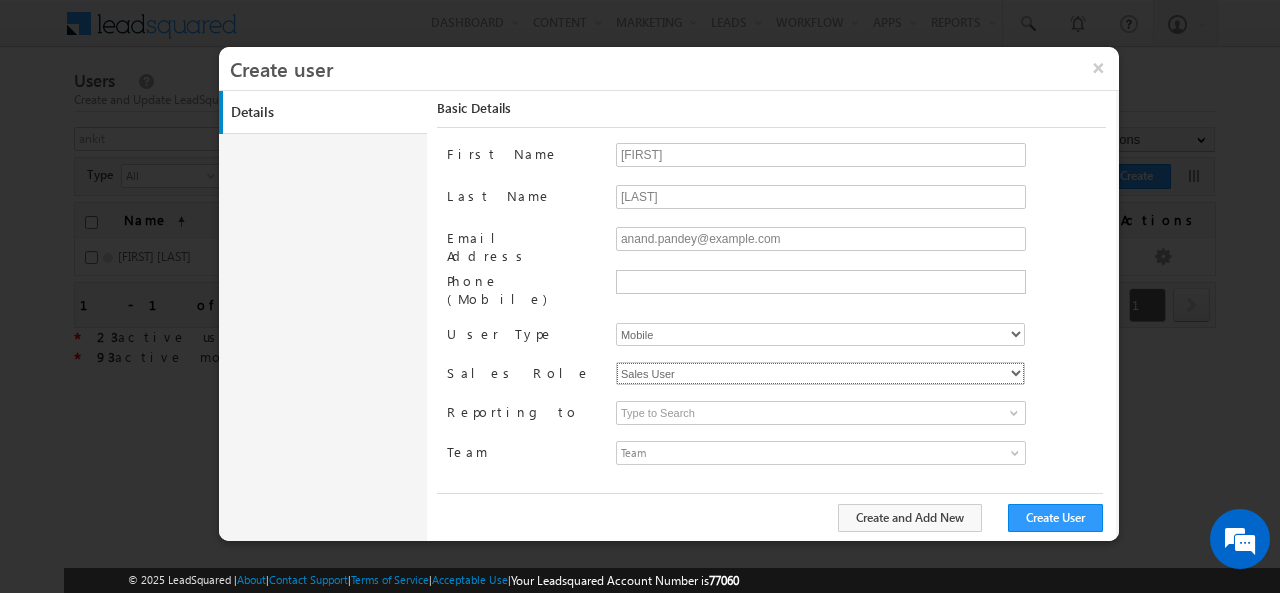 click on "Administrator Marketing User Sales Manager Sales User" at bounding box center (820, 373) 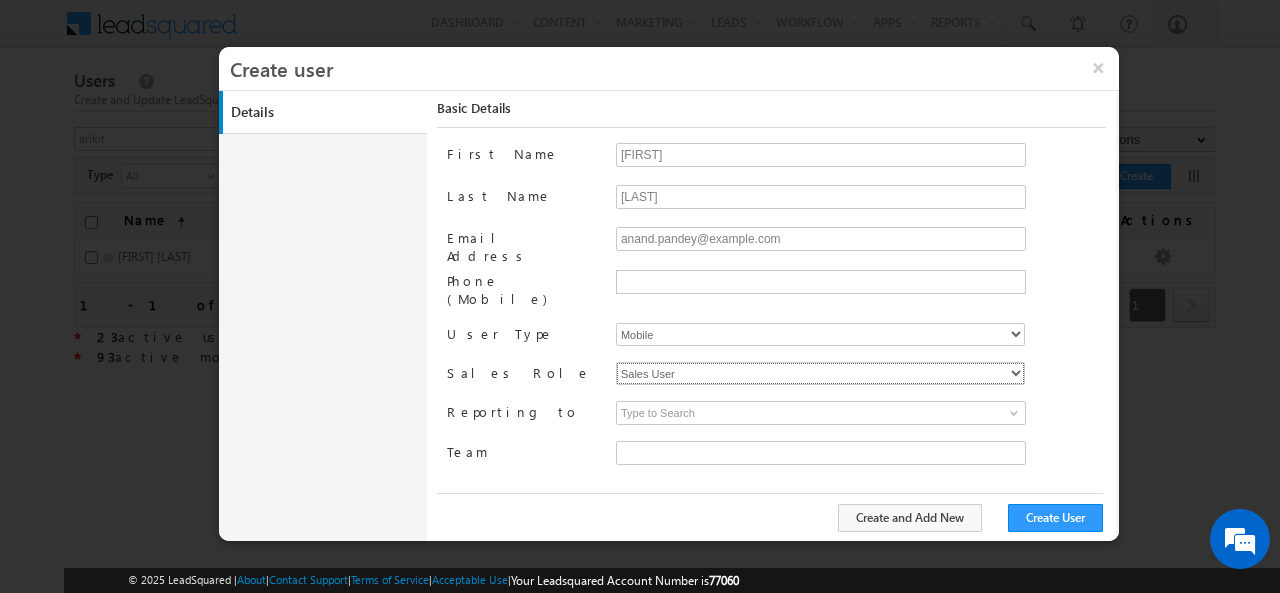 type on "faf8491d-252d-11ee-b523-12ccdbbfc88b" 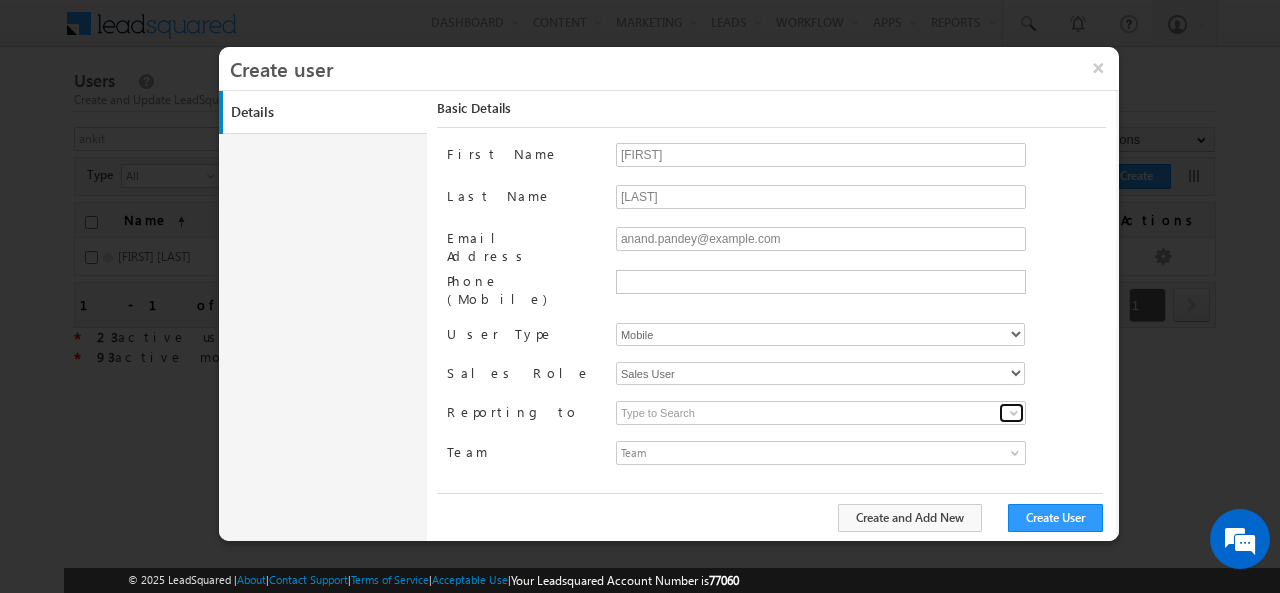click at bounding box center (1014, 413) 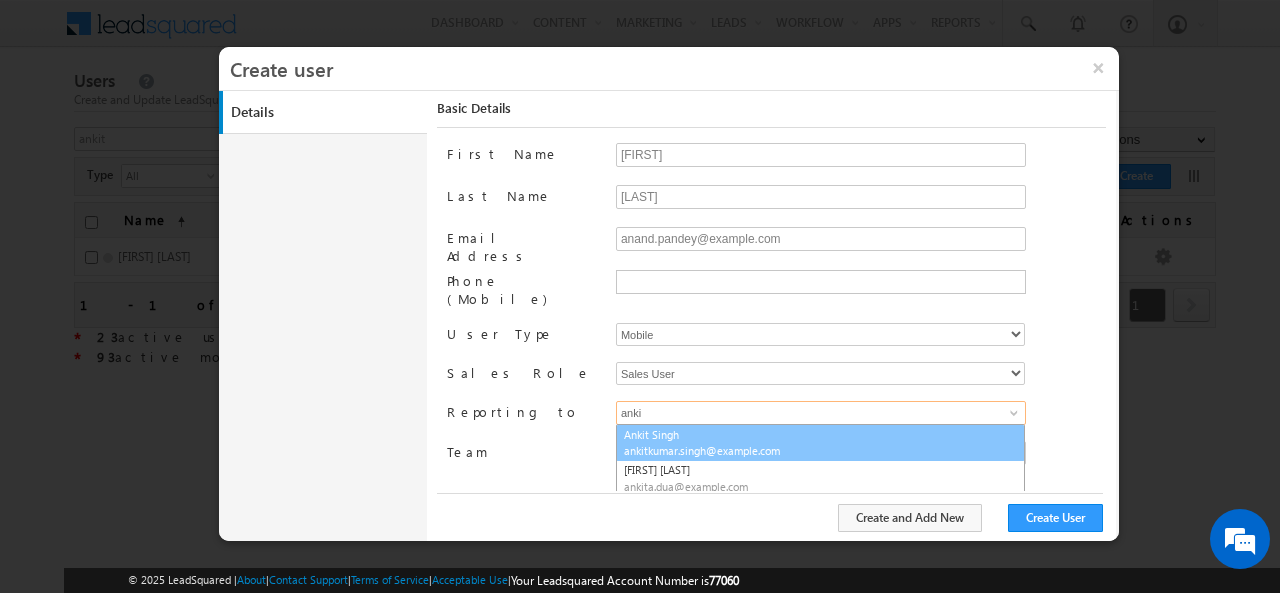 click on "[FIRST] [LAST]@example.com" at bounding box center (820, 443) 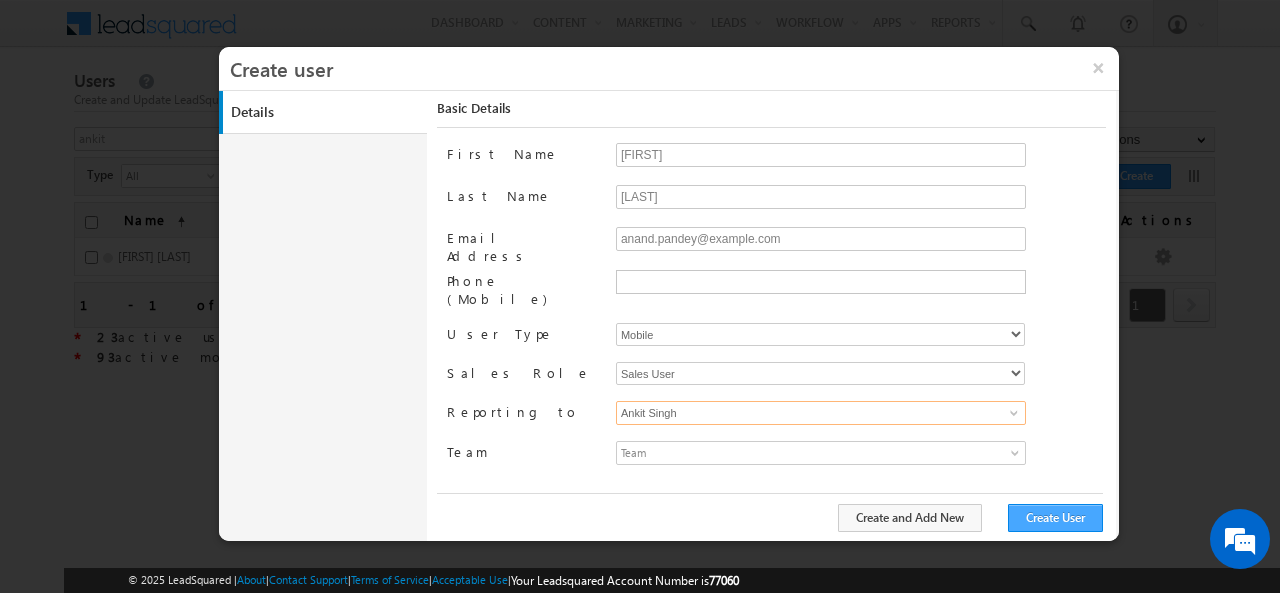 type on "Ankit Singh" 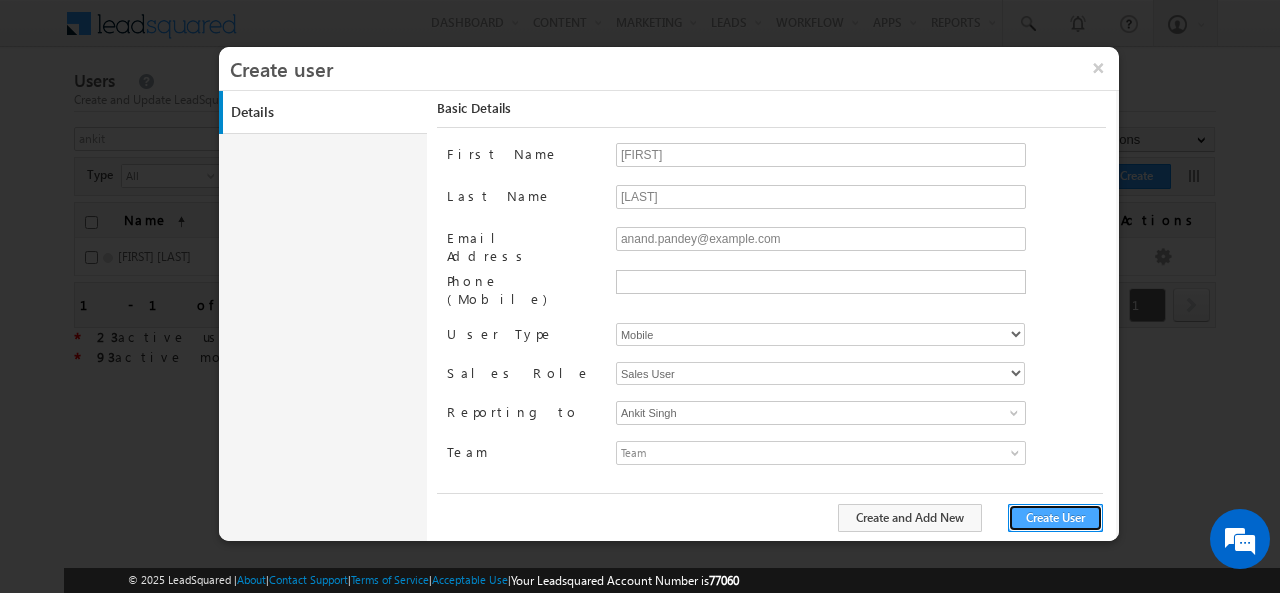 click on "Create User" at bounding box center [1055, 518] 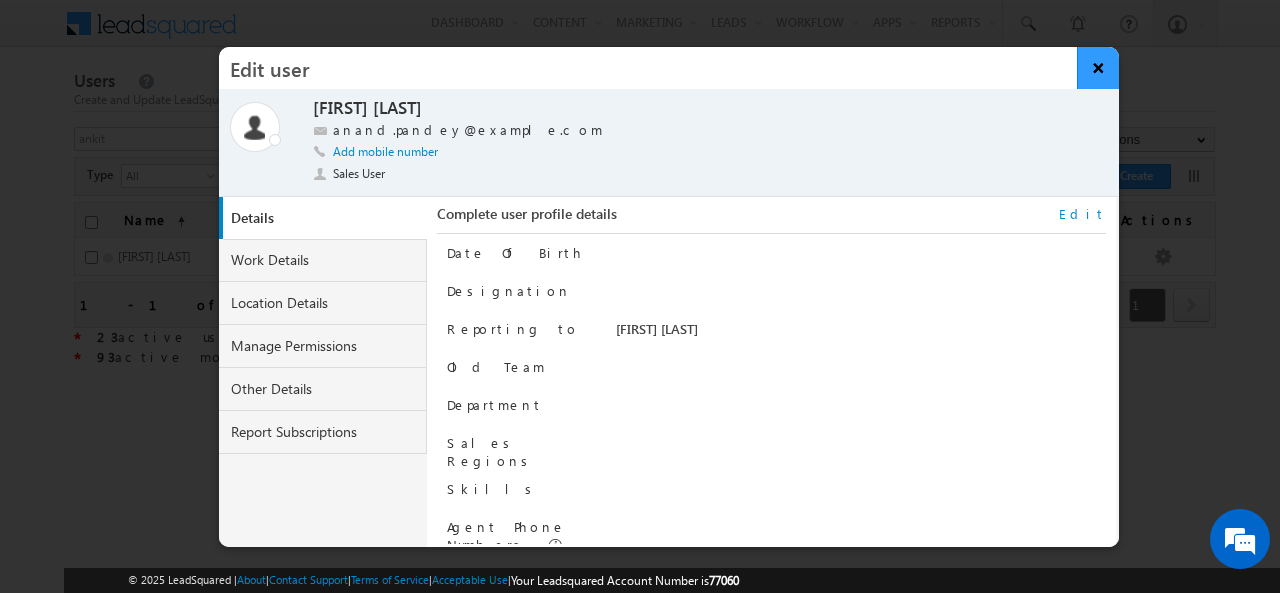 click on "×" at bounding box center (1098, 68) 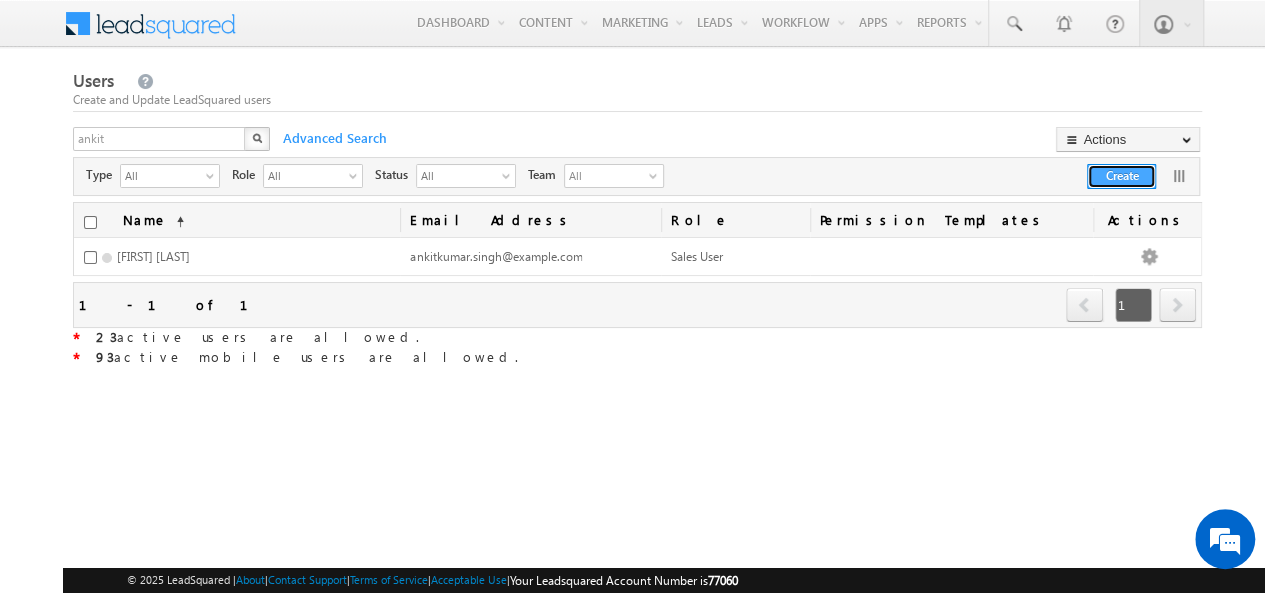 click on "Create" at bounding box center [1121, 176] 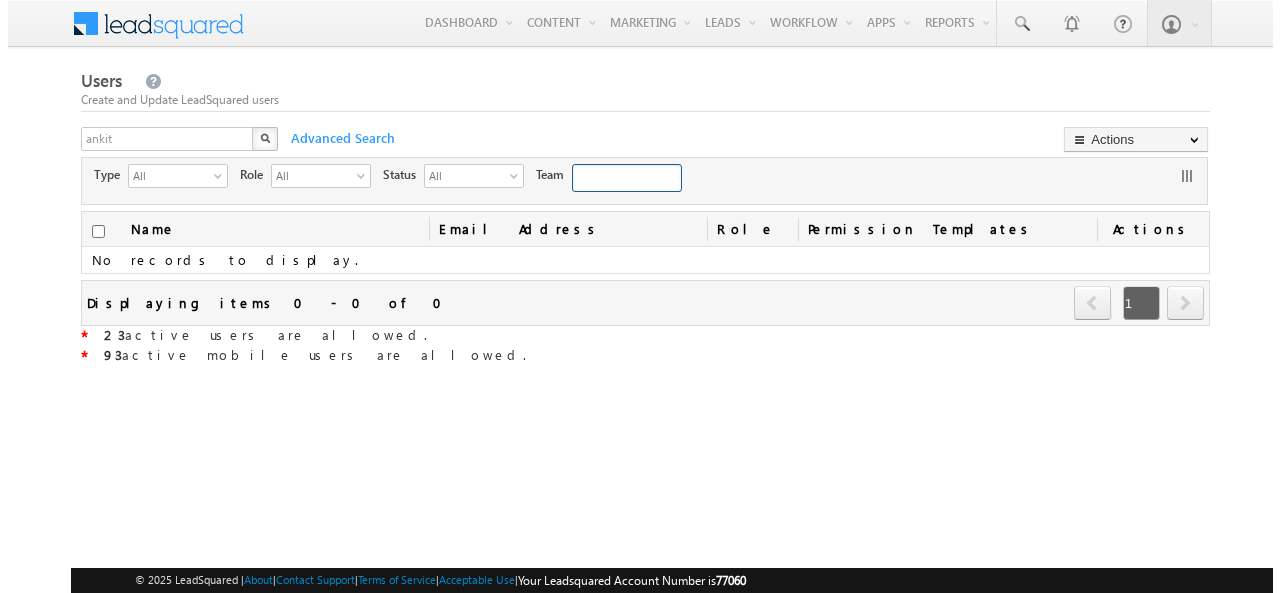 scroll, scrollTop: 0, scrollLeft: 0, axis: both 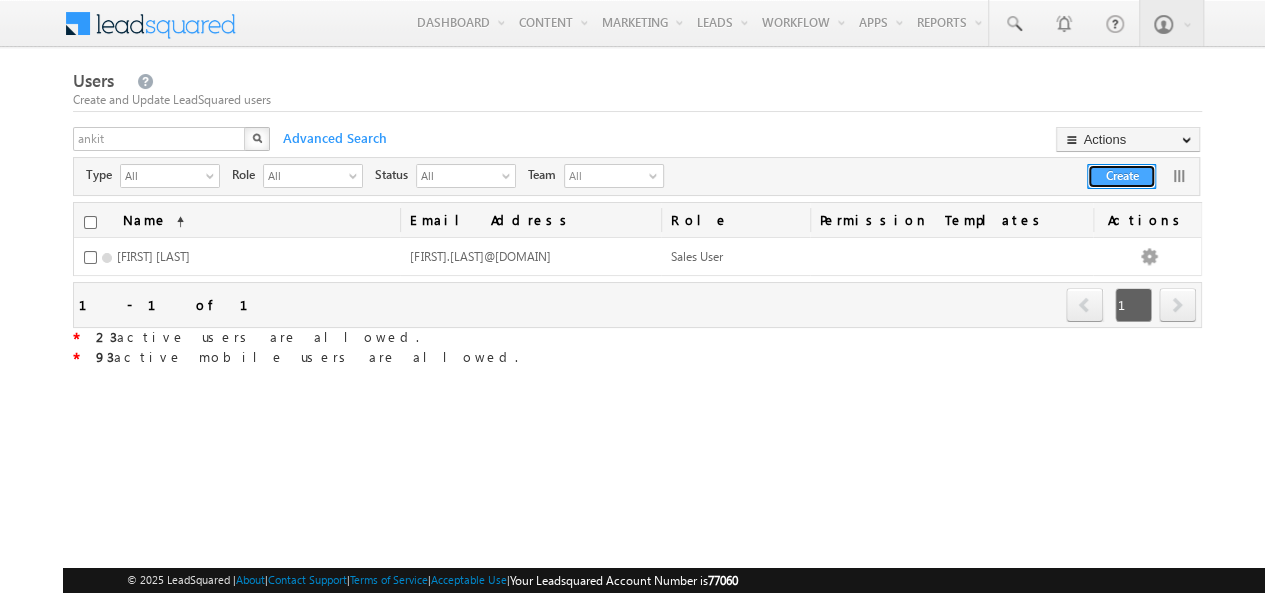 click on "Create" at bounding box center (1121, 176) 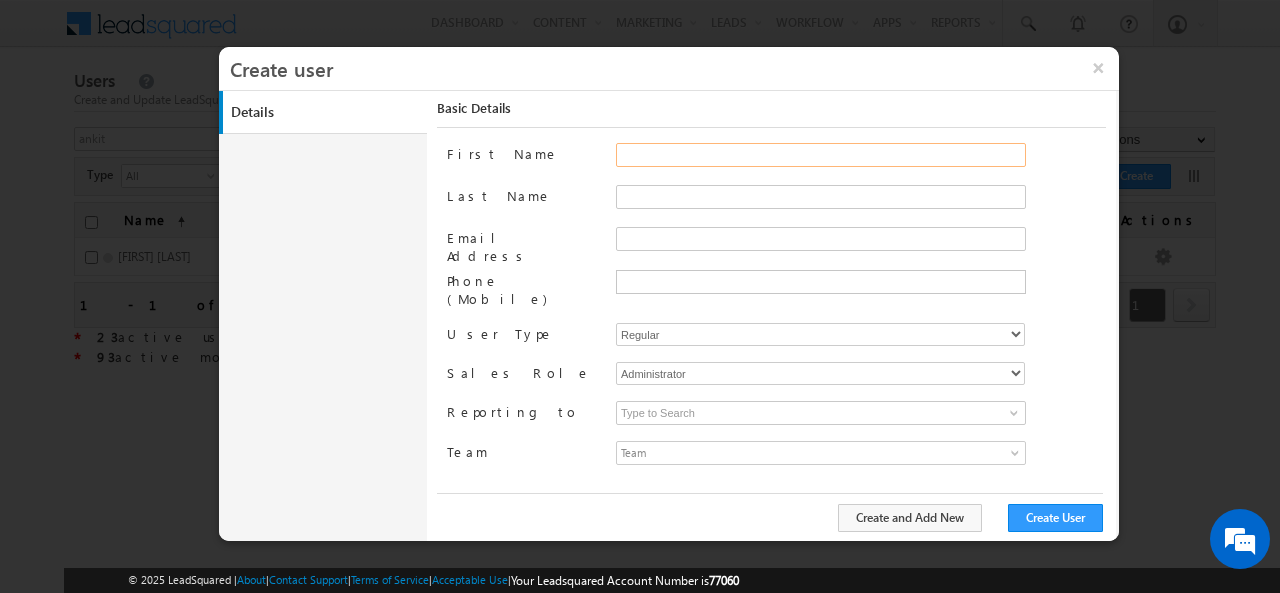 click on "First Name" at bounding box center (821, 155) 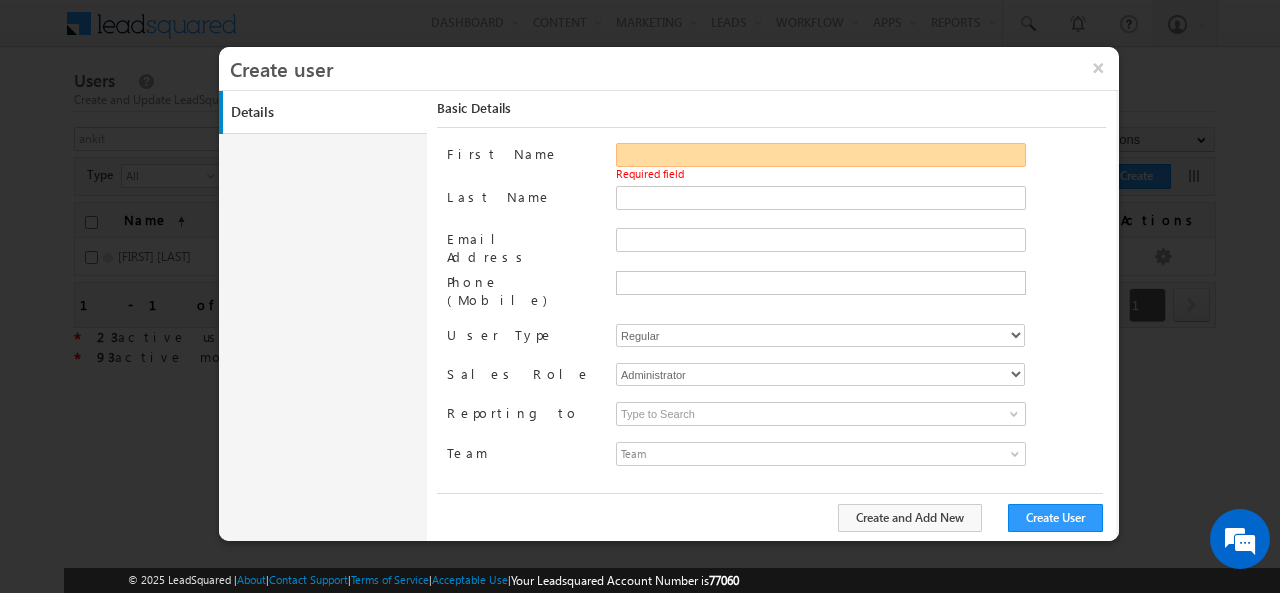 paste on "Disha Chouhan" 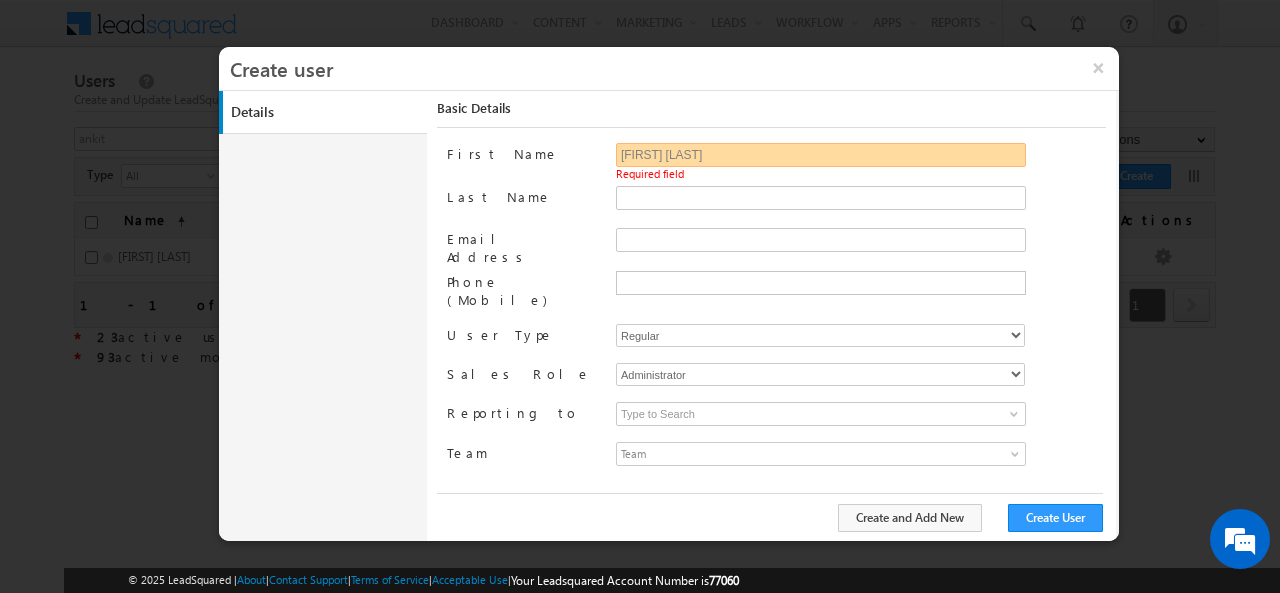 scroll, scrollTop: 0, scrollLeft: 0, axis: both 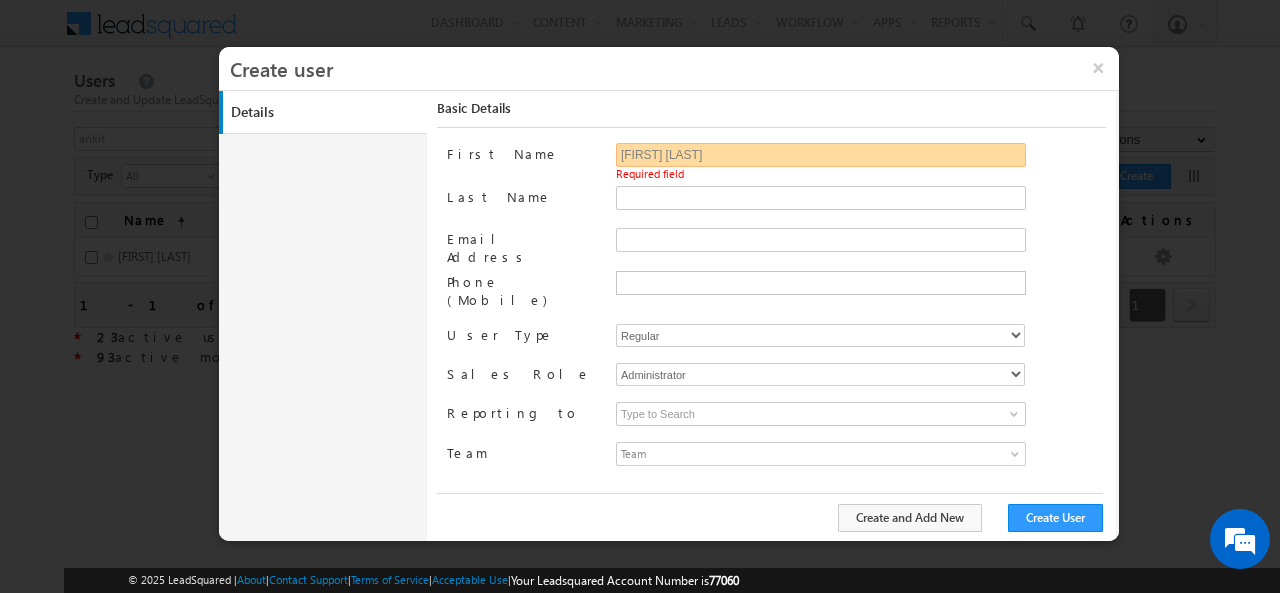 drag, startPoint x: 654, startPoint y: 155, endPoint x: 718, endPoint y: 153, distance: 64.03124 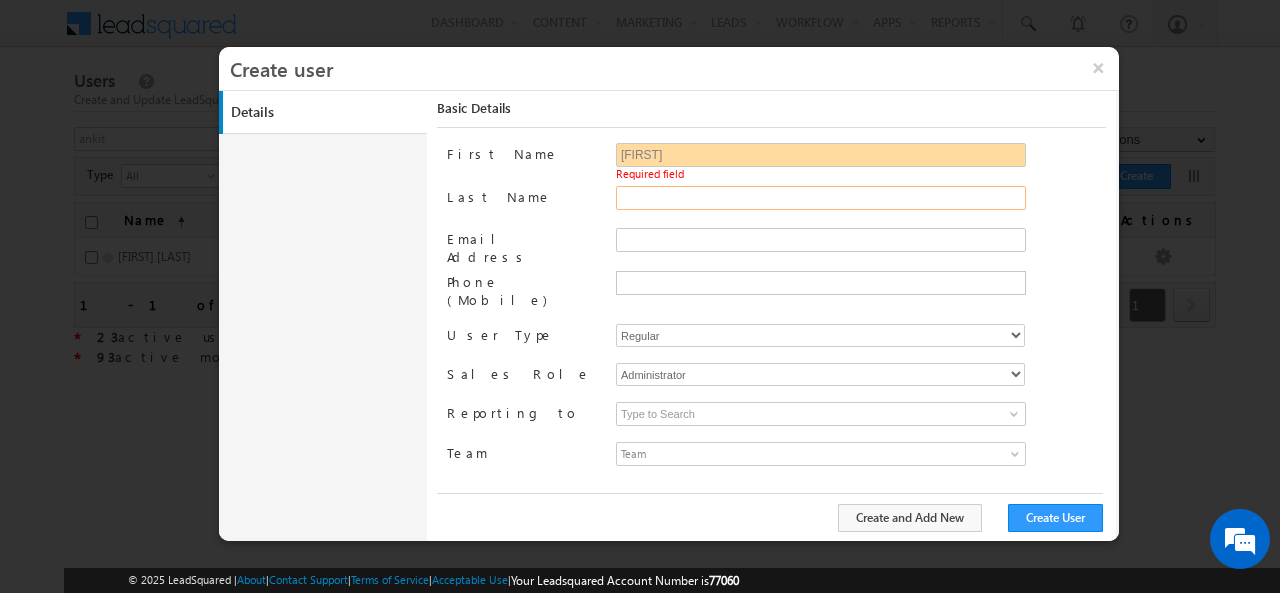 type on "Disha" 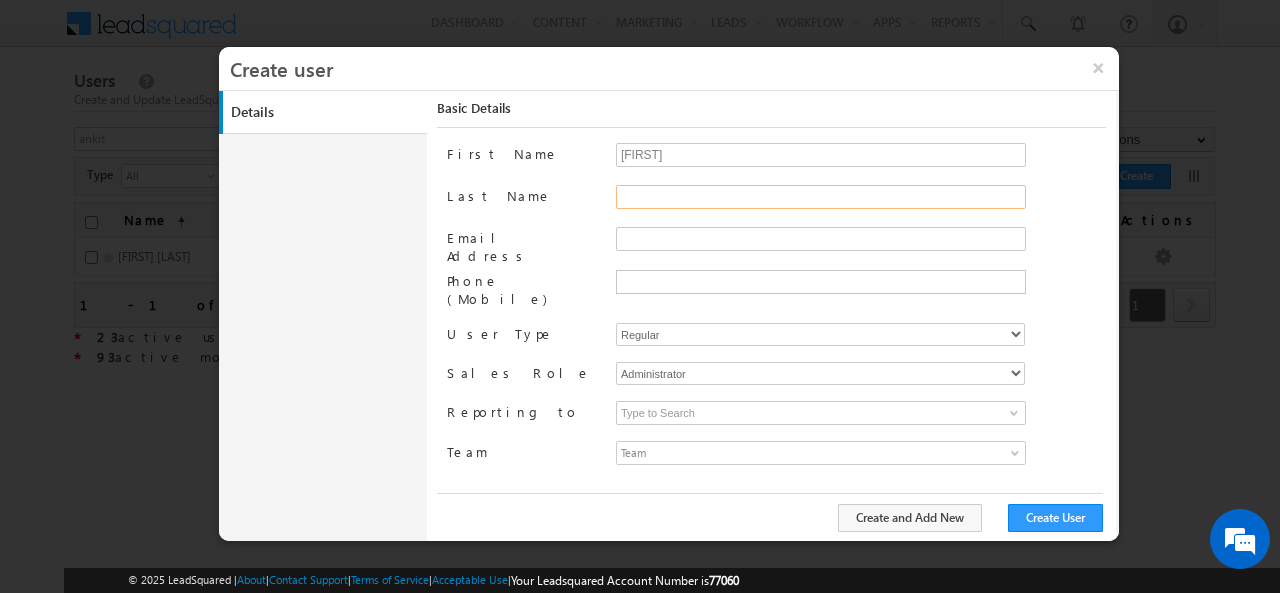 click on "Last Name" at bounding box center (821, 197) 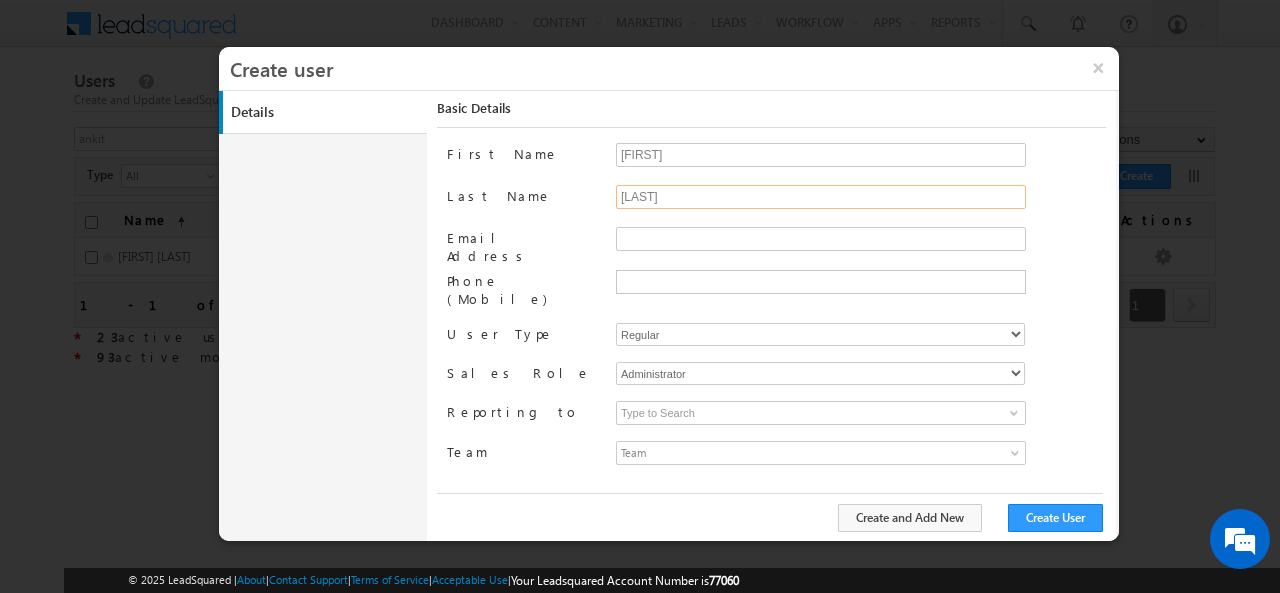 type on "Chouhan" 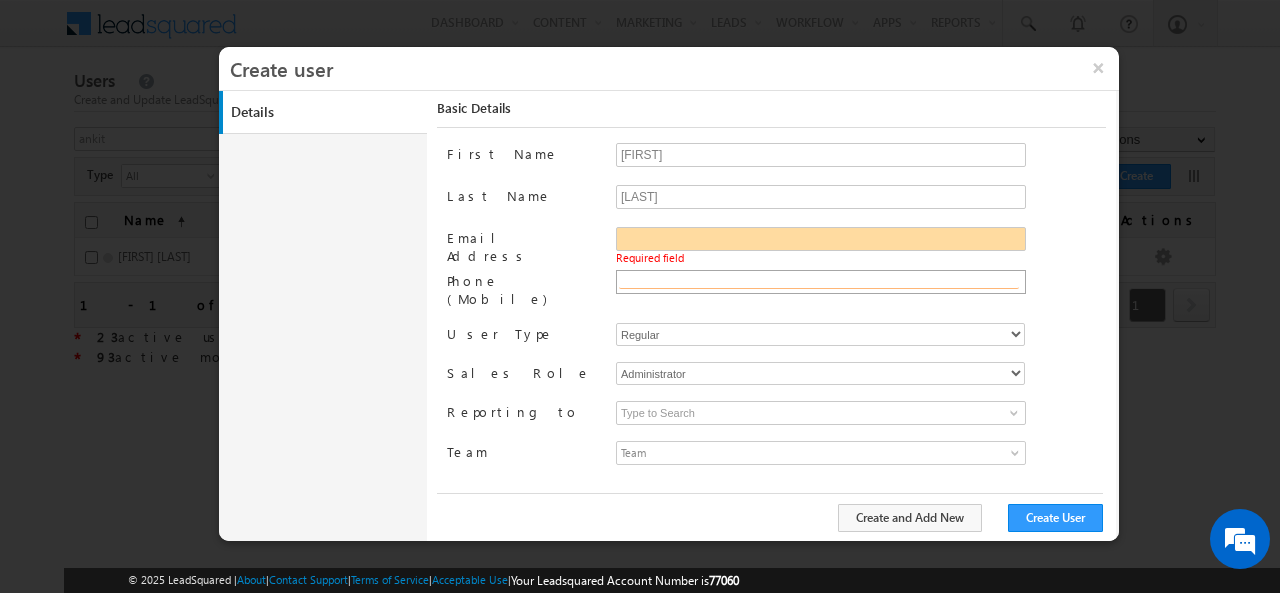 click at bounding box center (819, 281) 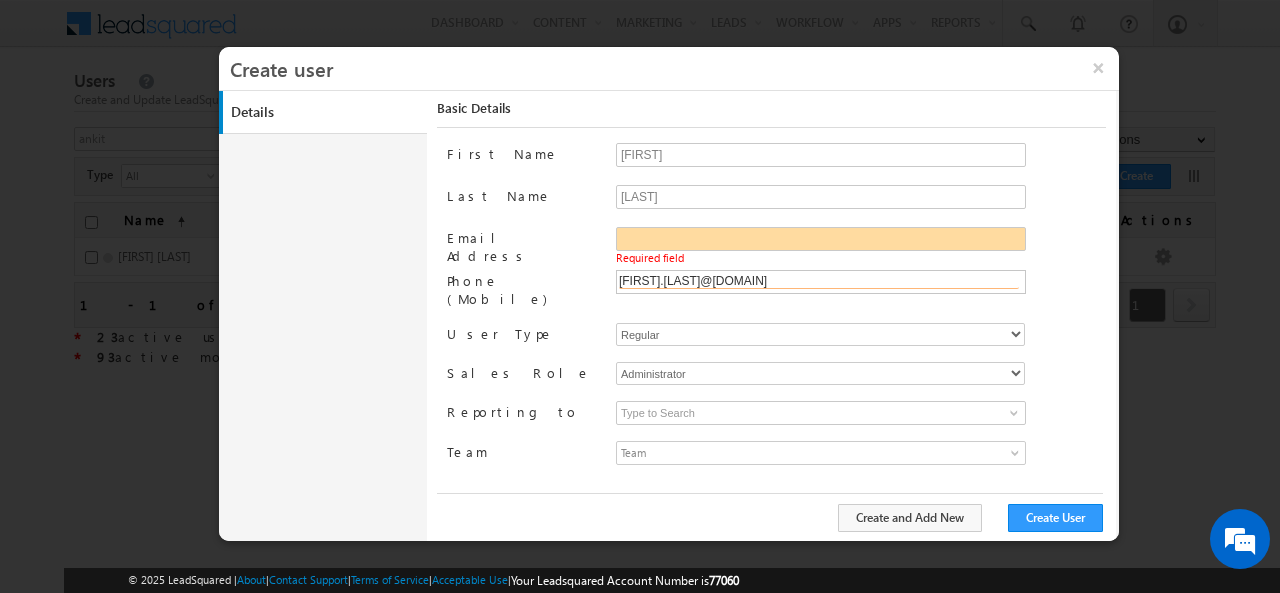 type on "disha.chouhan@indglobal.ae" 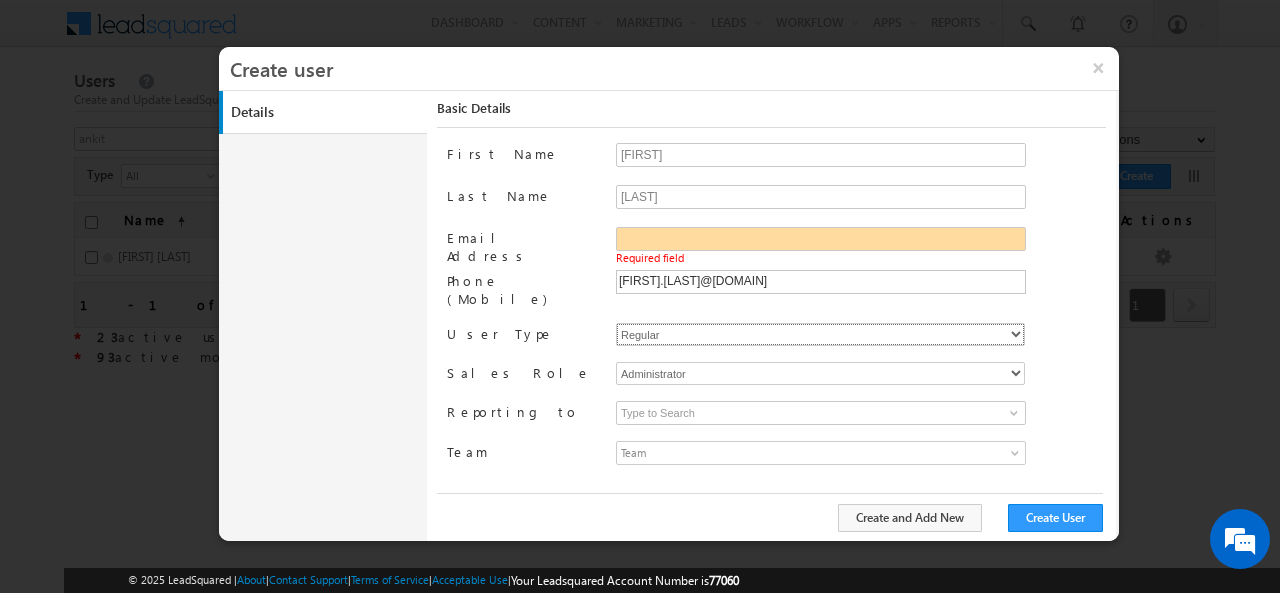 type 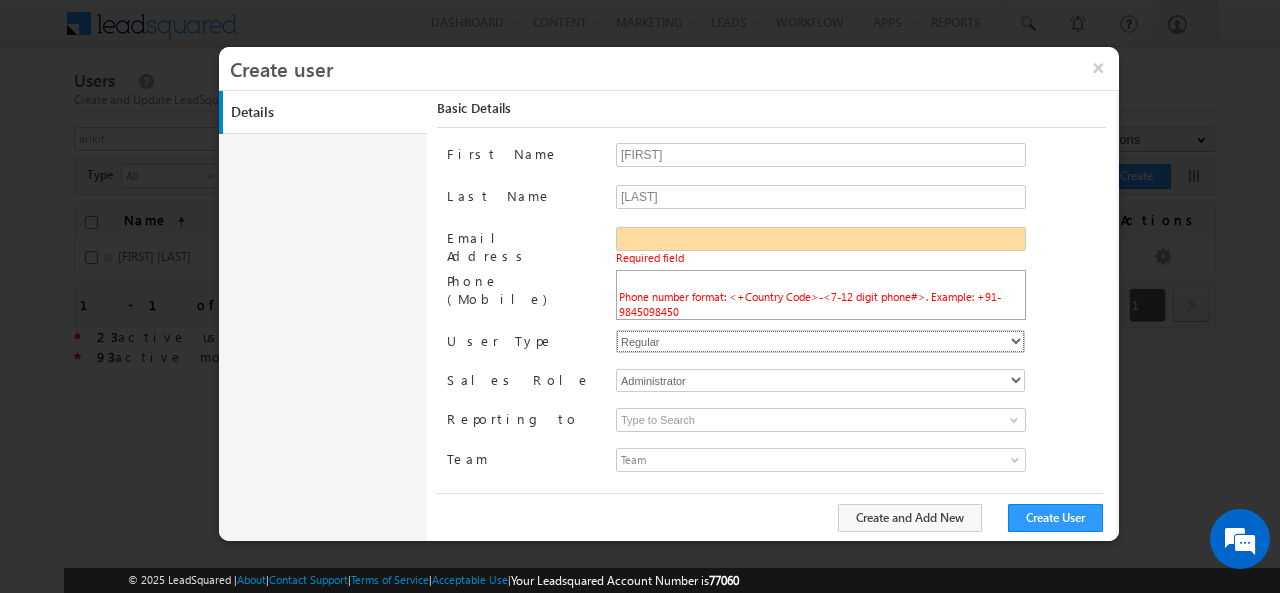 click on "First Name
Disha
Last Name
Chouhan
Email Address
Required field
Phone (Mobile)
Phone number format: <+Country Code>-<7-12 digit phone#>. Example: +91-9845098450
User Type
Regular Mobile
Sales Role" at bounding box center [776, 317] 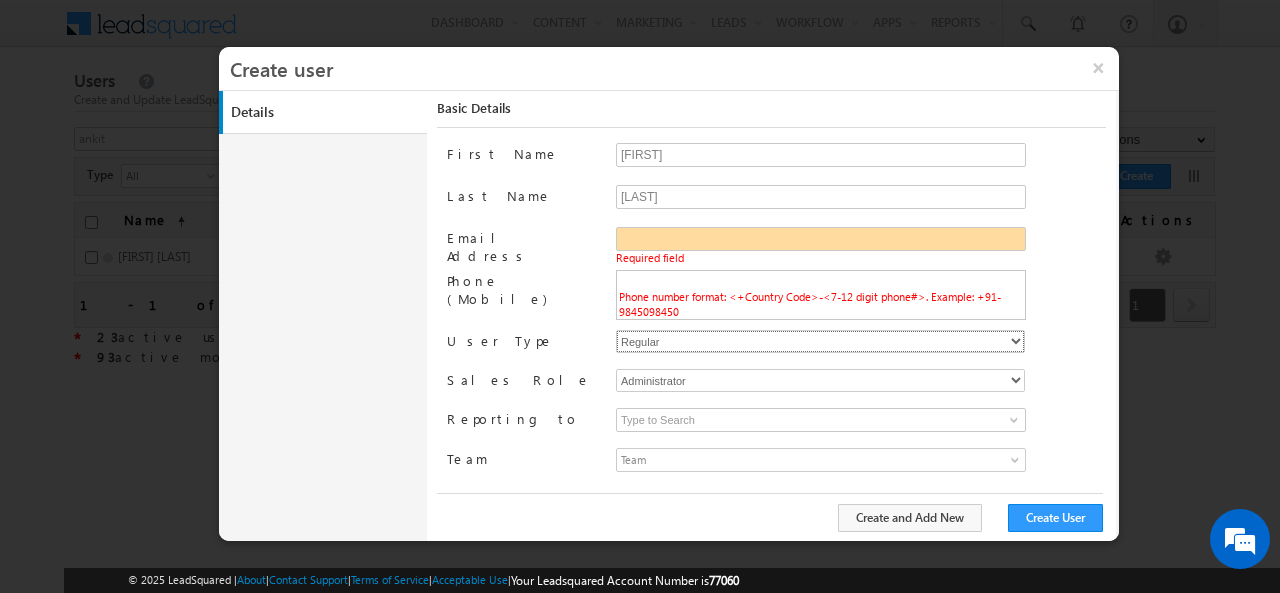 select on "1" 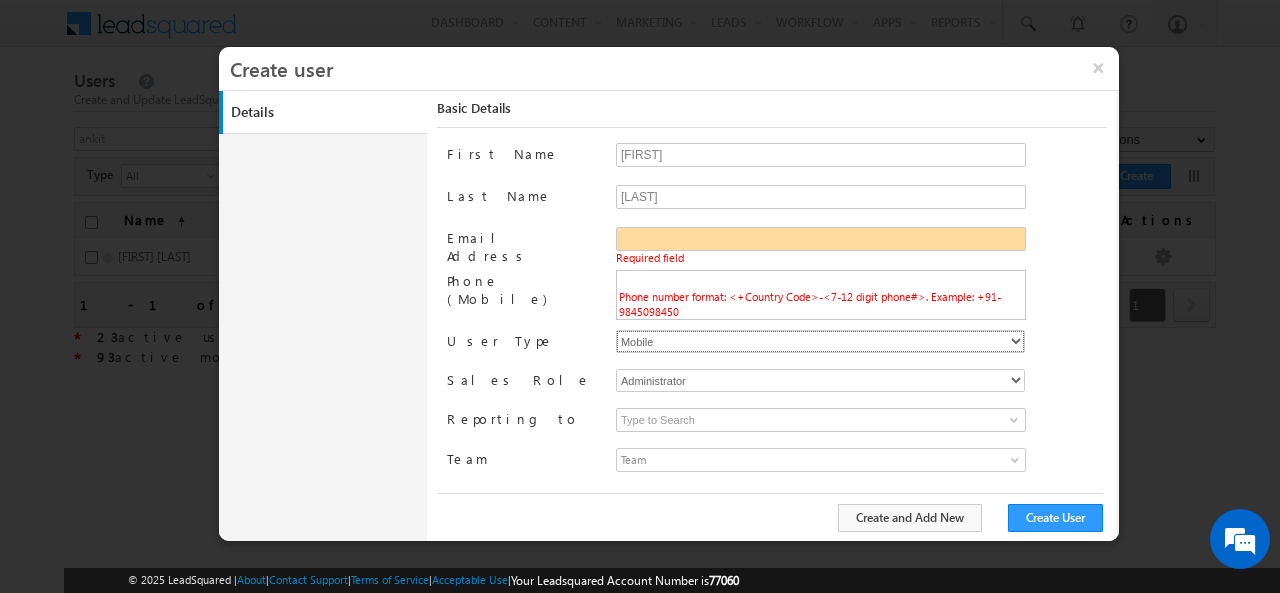 click on "Regular Mobile" at bounding box center (820, 341) 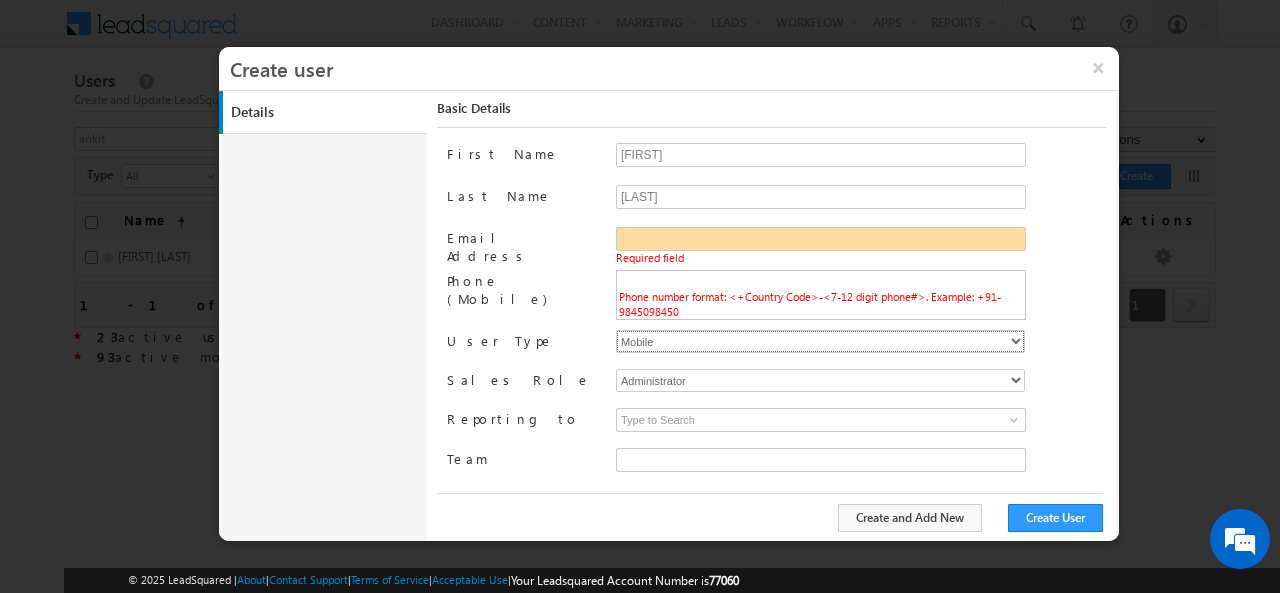 type on "faf8491d-252d-11ee-b523-12ccdbbfc88b" 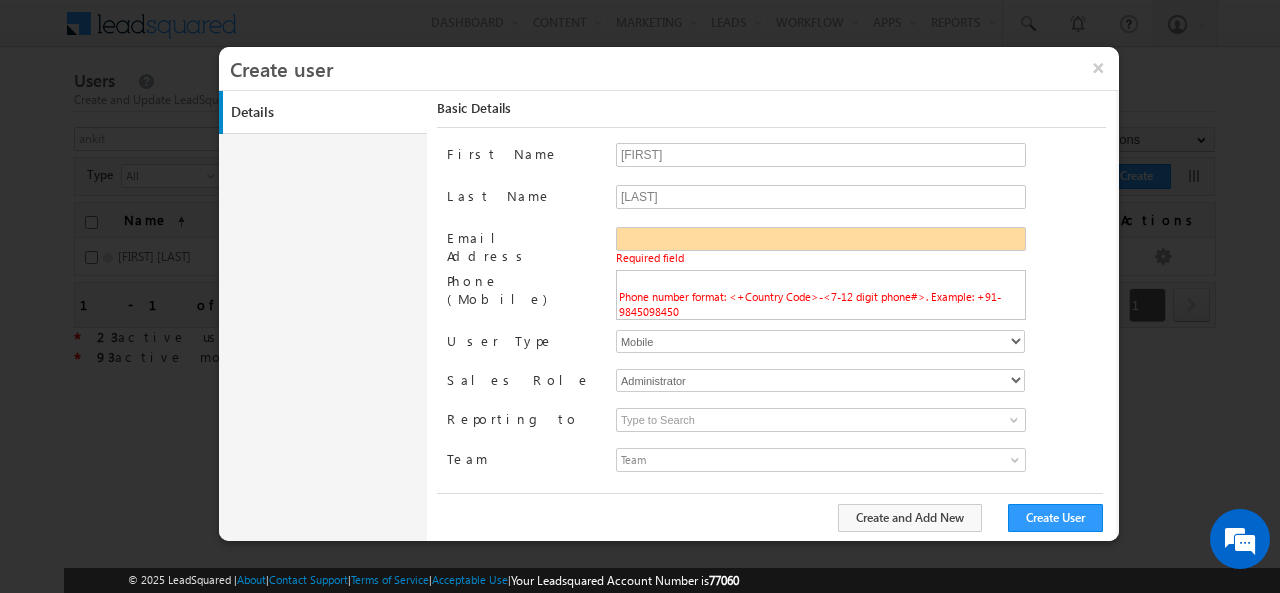 click on "First Name
Disha
Last Name
Chouhan
Email Address
Required field
Phone (Mobile)
Phone number format: <+Country Code>-<7-12 digit phone#>. Example: +91-9845098450
User Type
Regular Mobile
Sales Role" at bounding box center [776, 317] 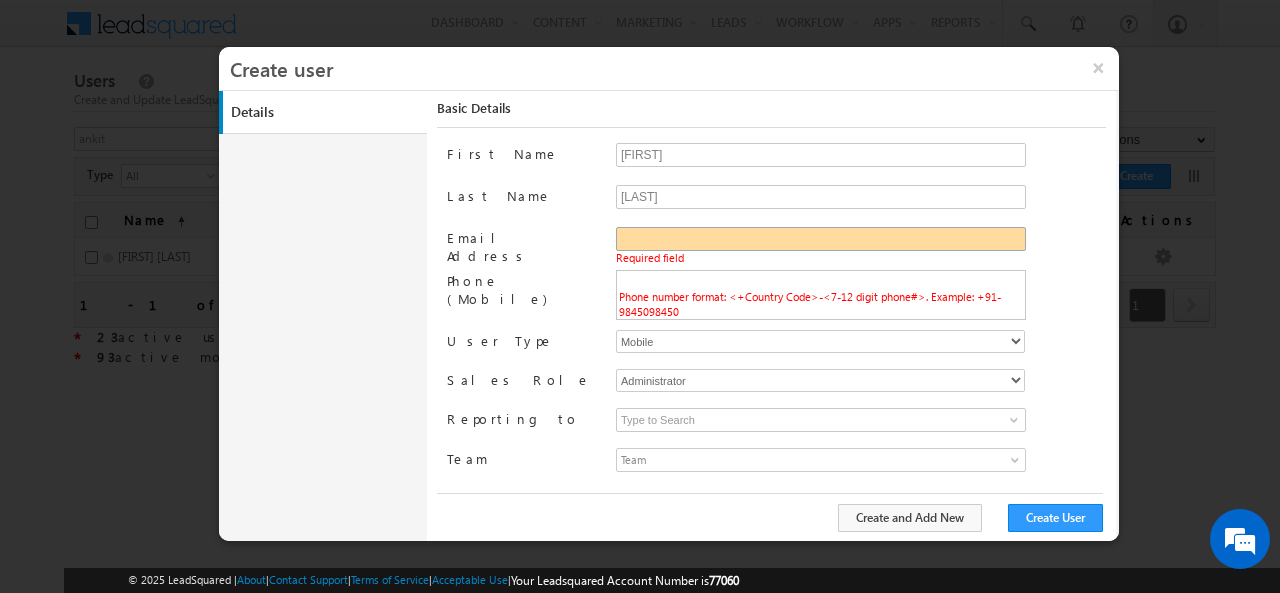 click on "Email Address" at bounding box center (821, 239) 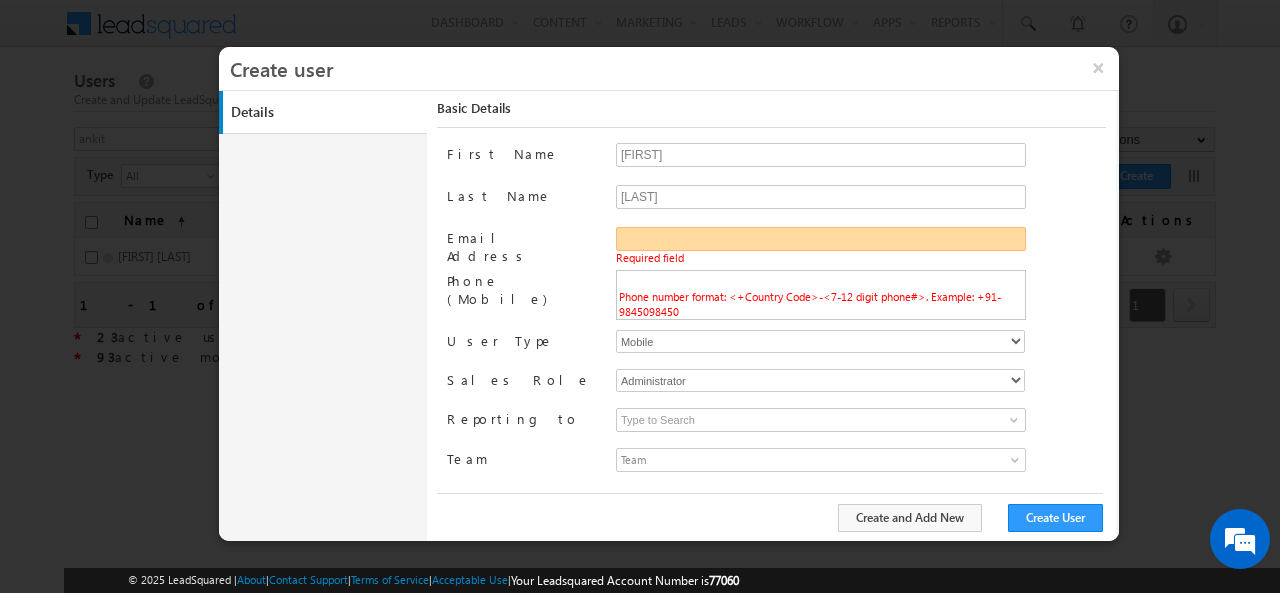 click on "Email Address" at bounding box center [821, 239] 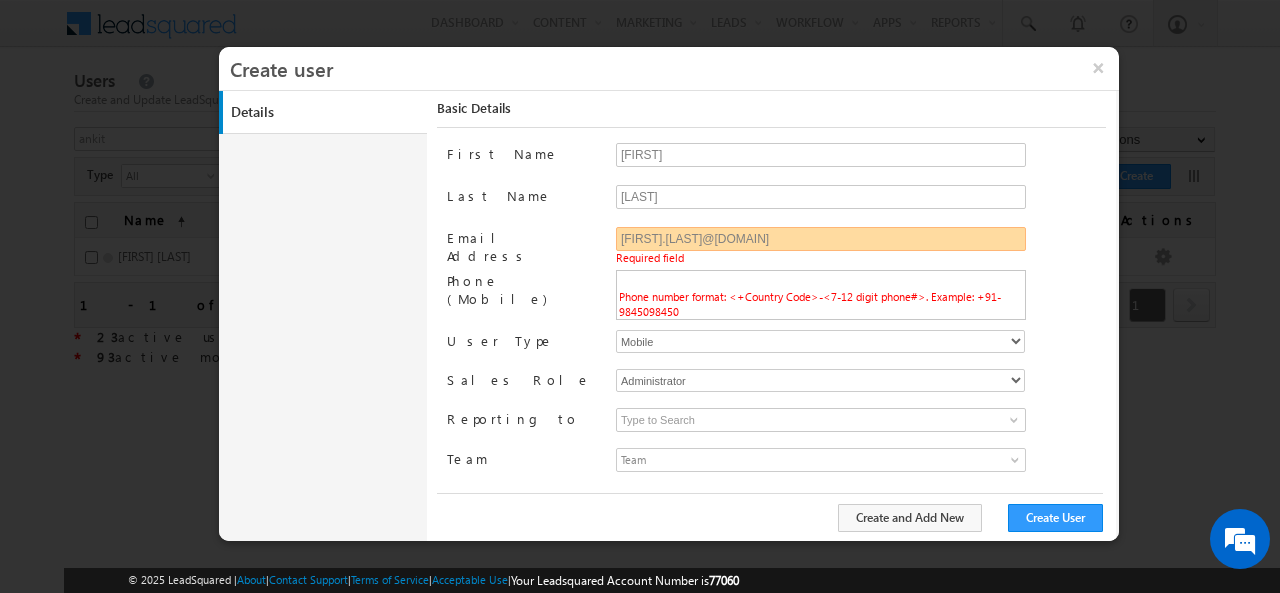 type on "disha.chouhan@indglobal.ae" 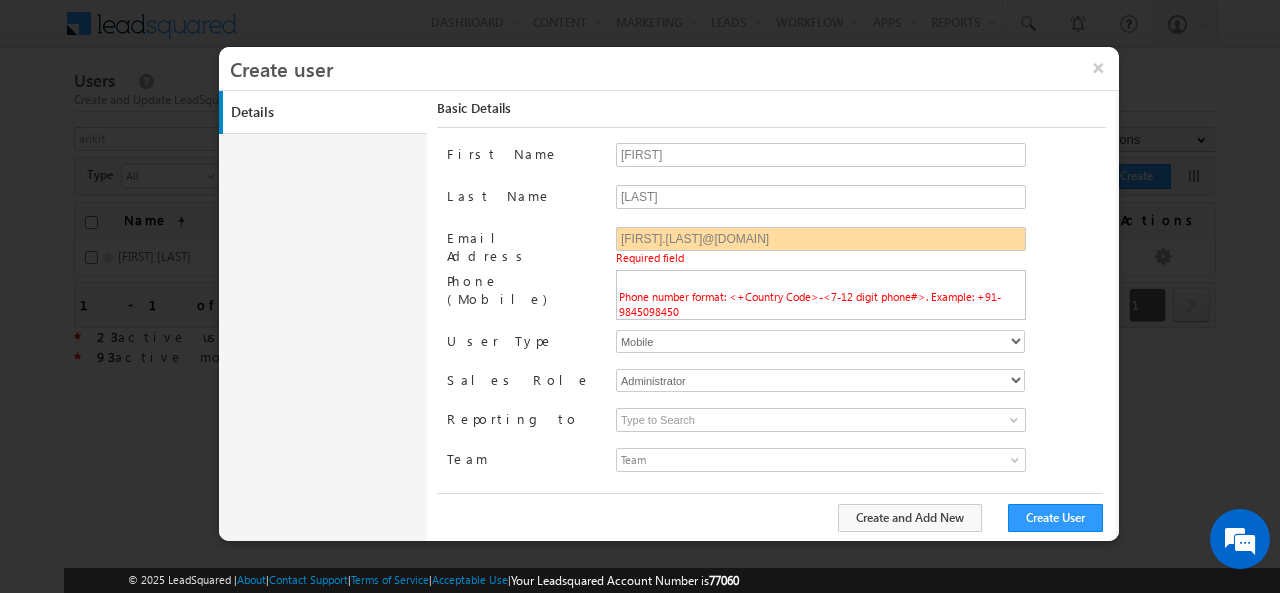 click on "Email Address" at bounding box center [523, 246] 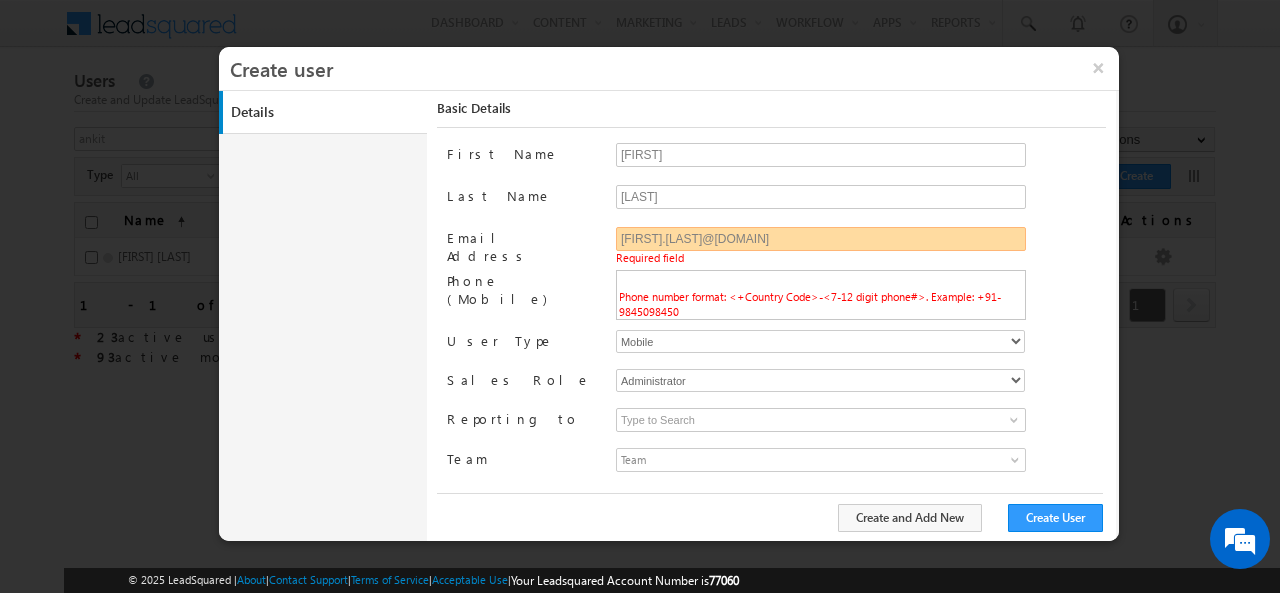 click on "disha.chouhan@indglobal.ae" at bounding box center (821, 239) 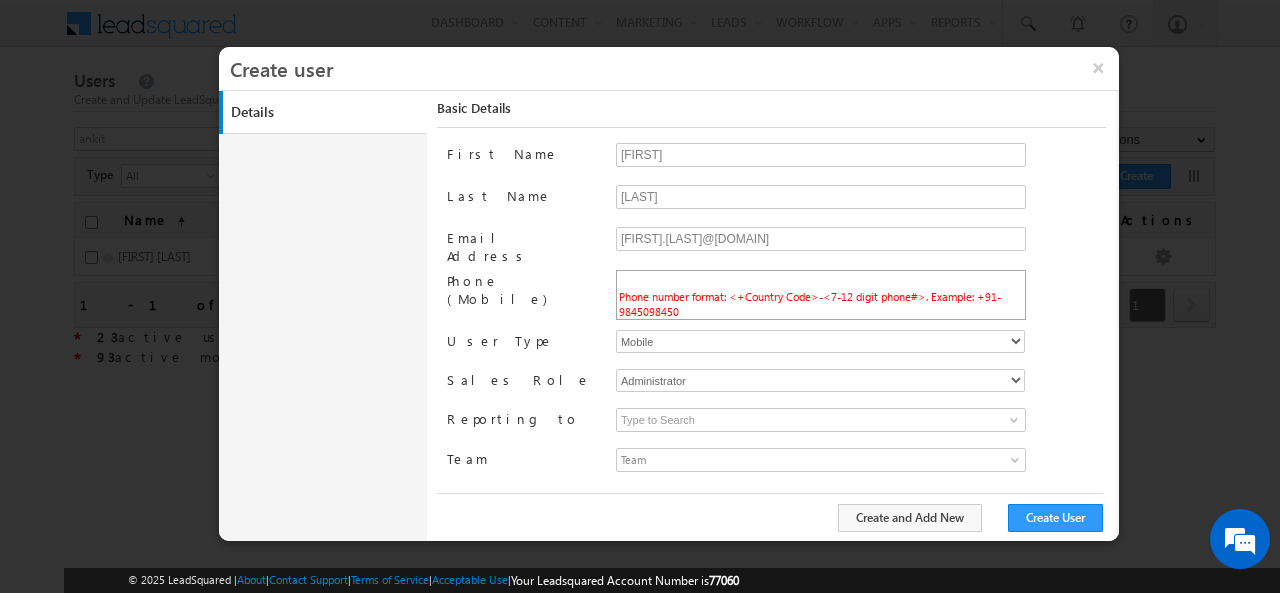 click on "Phone number format: <+Country Code>-<7-12 digit phone#>. Example: +91-9845098450" at bounding box center (821, 296) 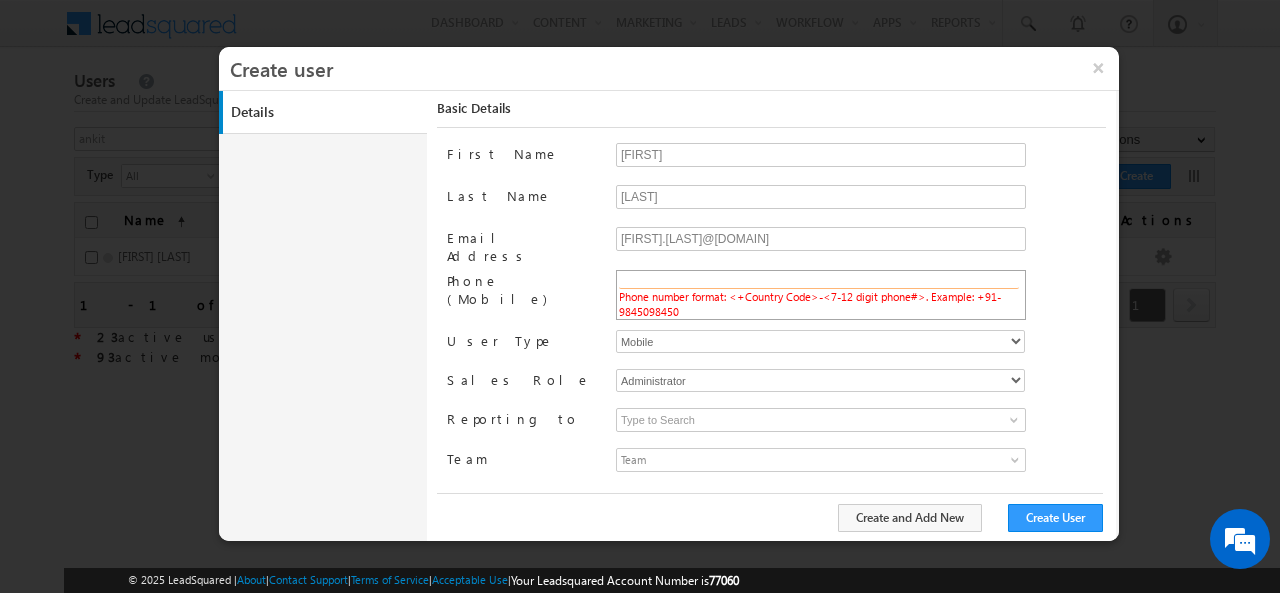 scroll, scrollTop: 0, scrollLeft: 2, axis: horizontal 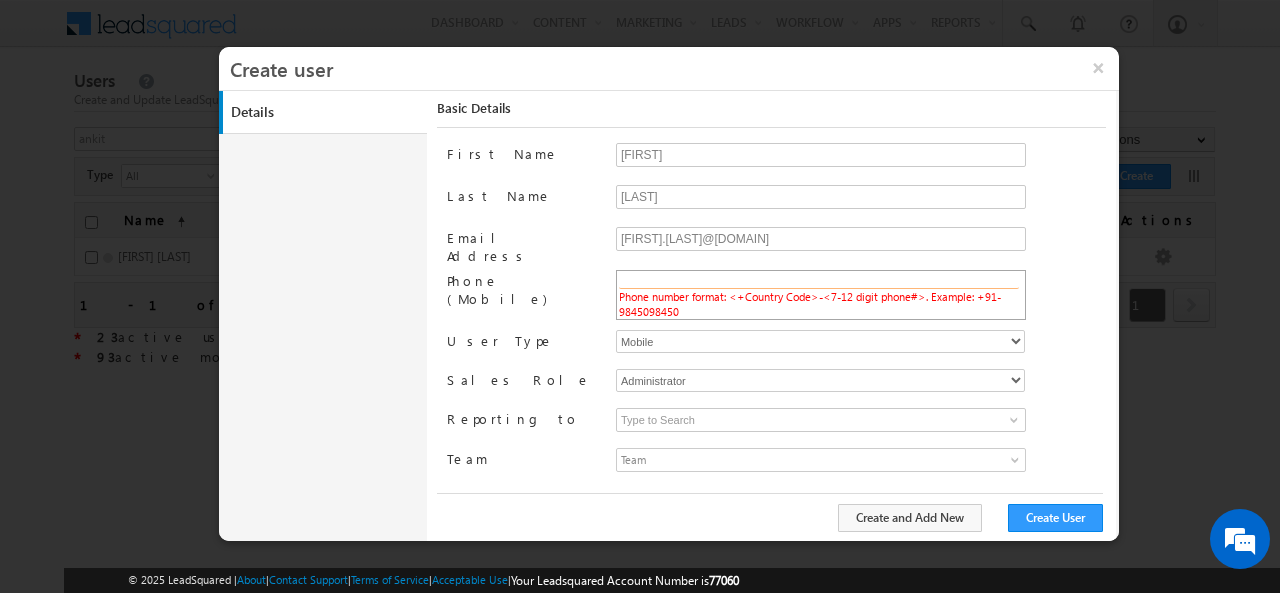 click at bounding box center [819, 281] 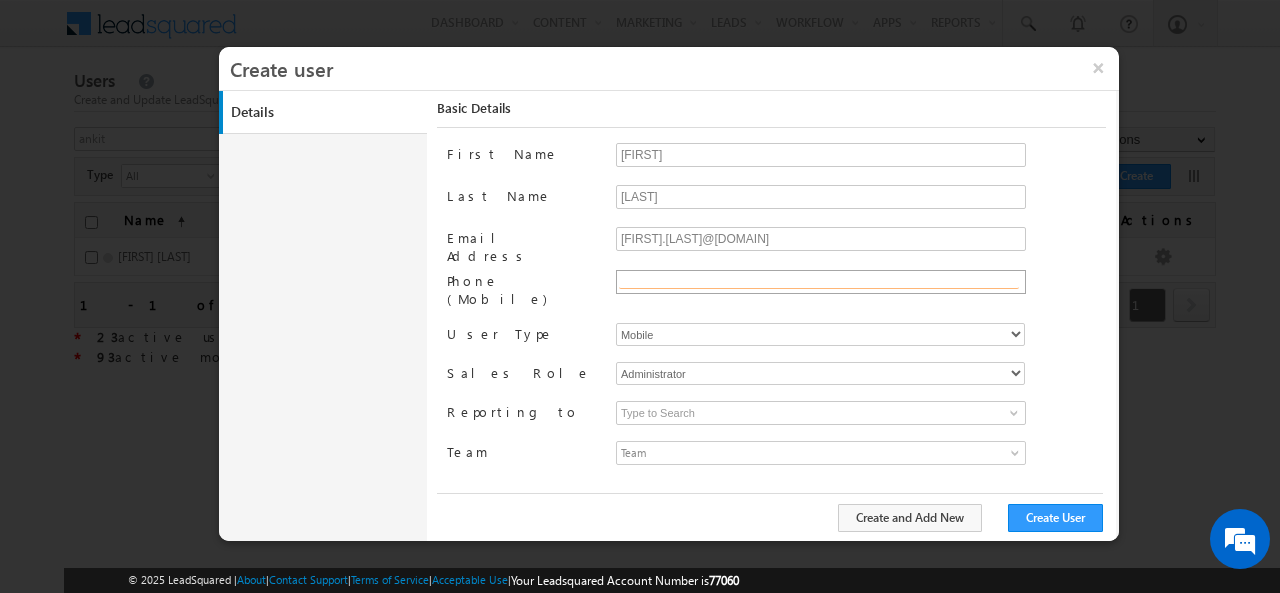 scroll, scrollTop: 0, scrollLeft: 0, axis: both 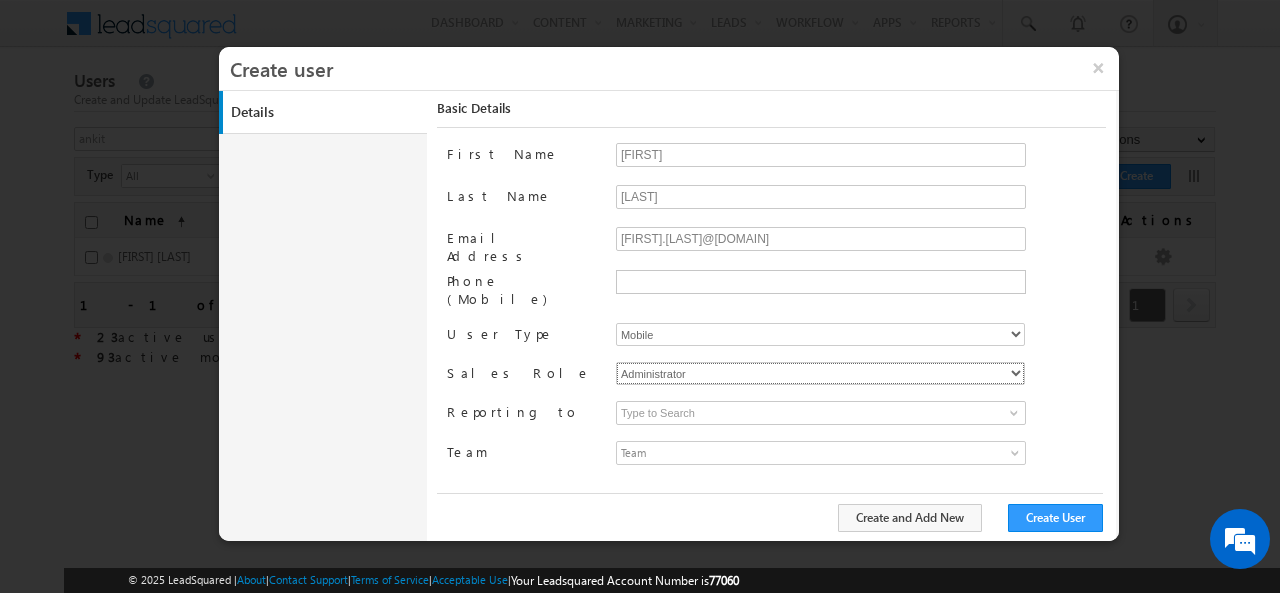 click on "Administrator Marketing User Sales Manager Sales User" at bounding box center [820, 373] 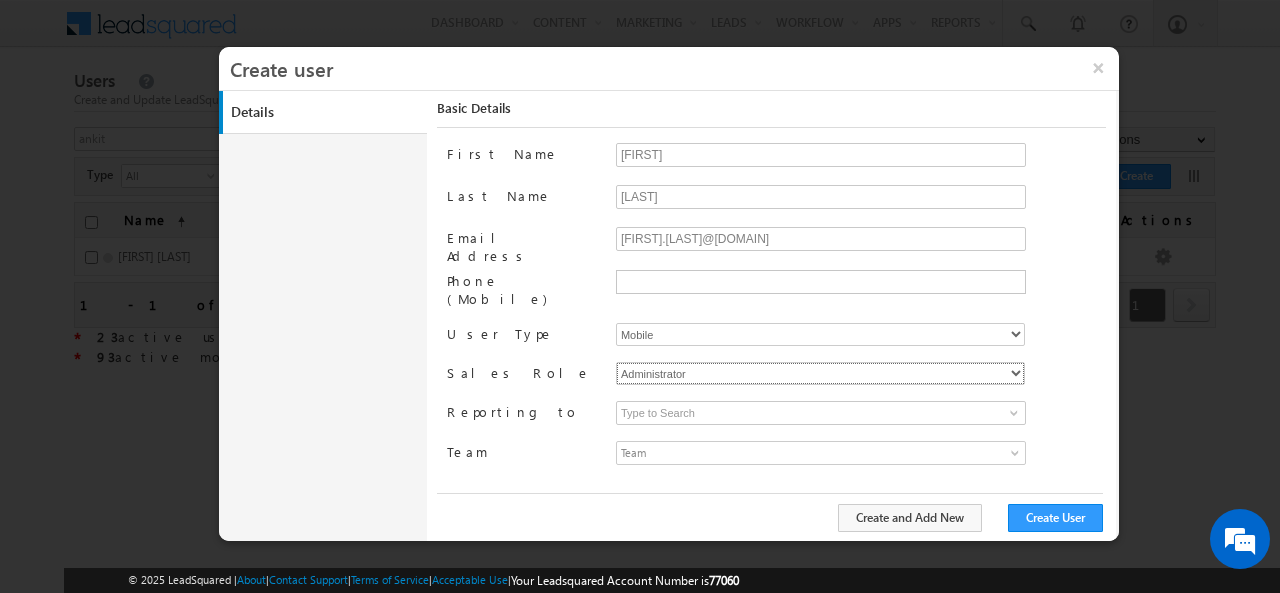 select on "Sales_User" 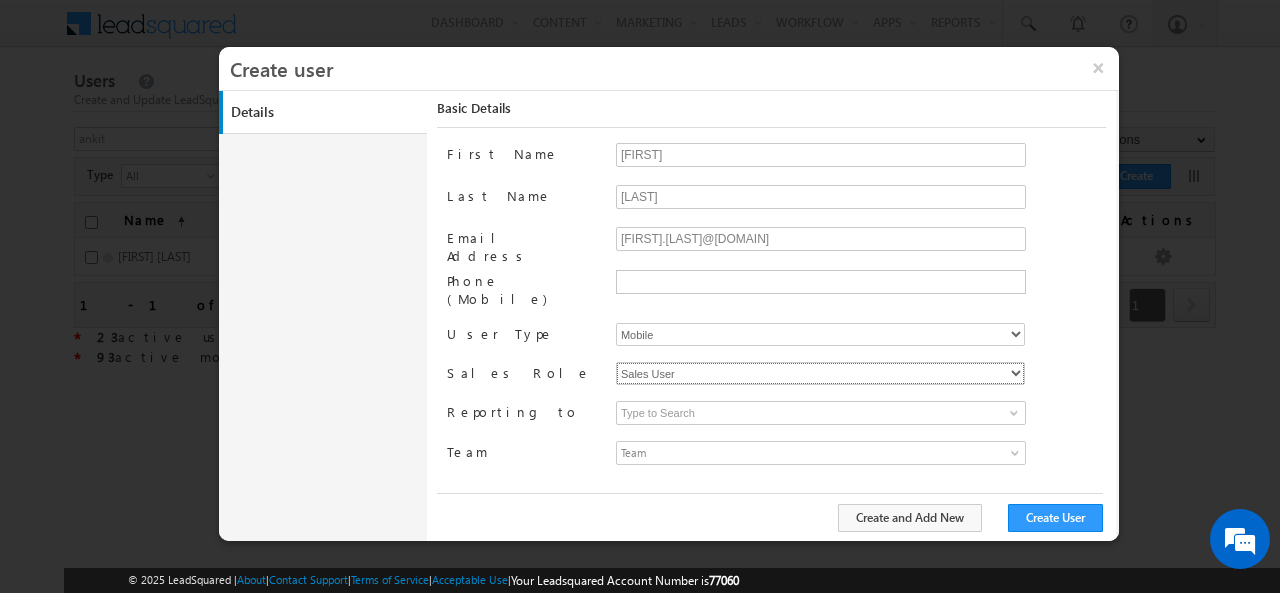 click on "Administrator Marketing User Sales Manager Sales User" at bounding box center (820, 373) 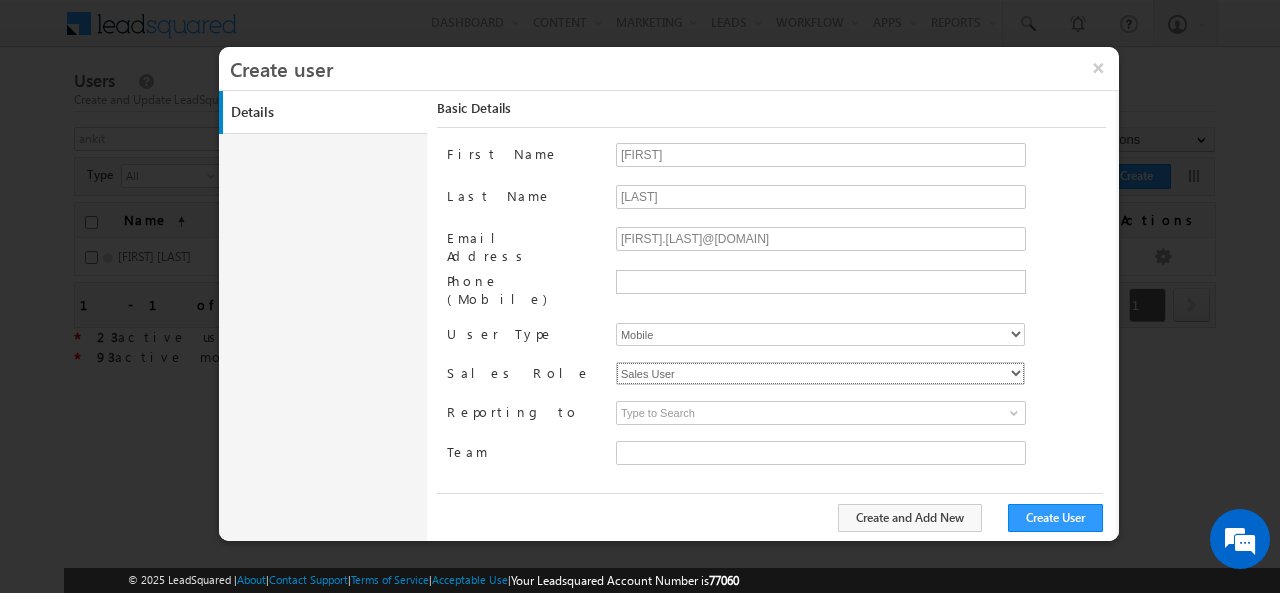 type on "faf8491d-252d-11ee-b523-12ccdbbfc88b" 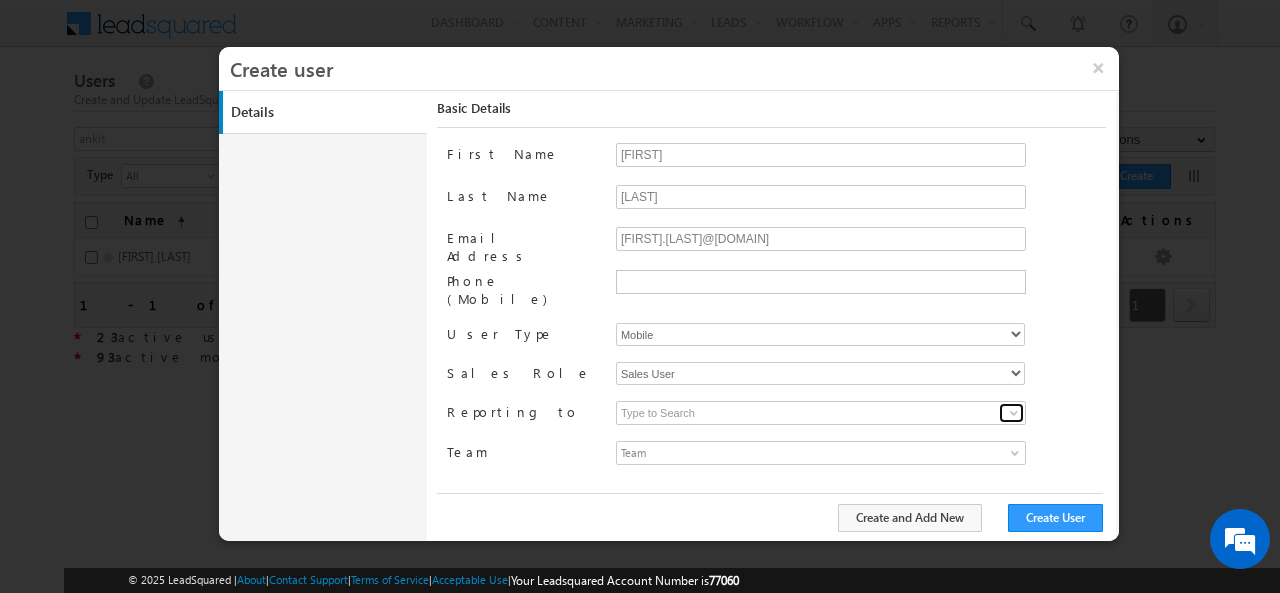 click at bounding box center [1014, 413] 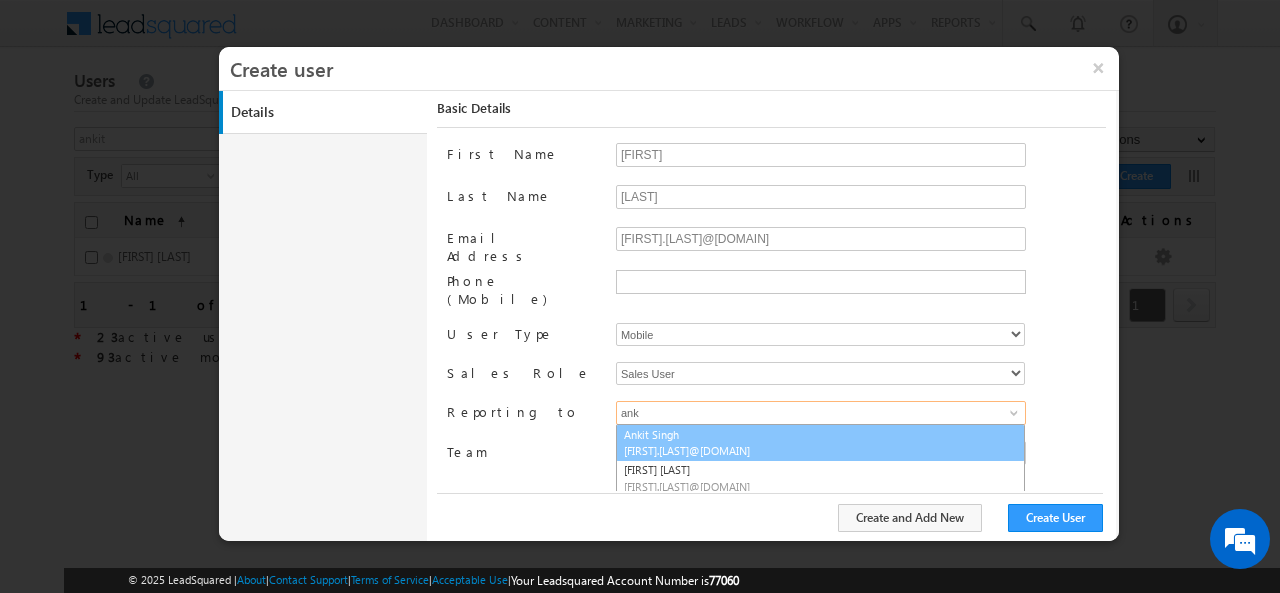 click on "[FIRST] [LAST]@example.com" at bounding box center (820, 443) 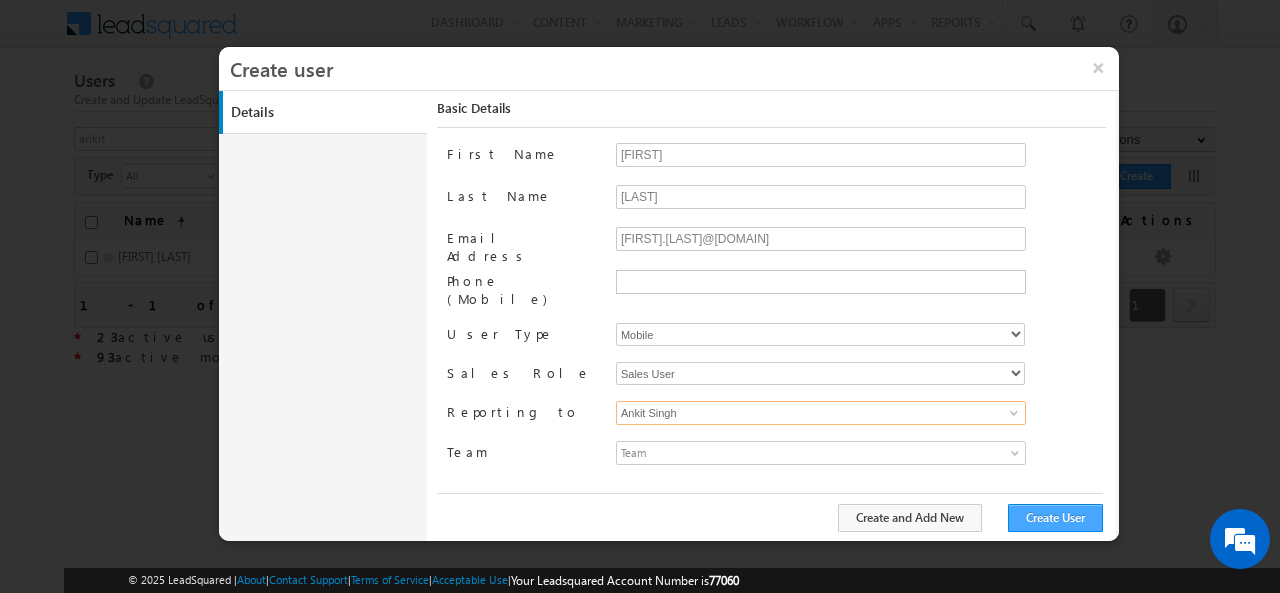 type on "Ankit Singh" 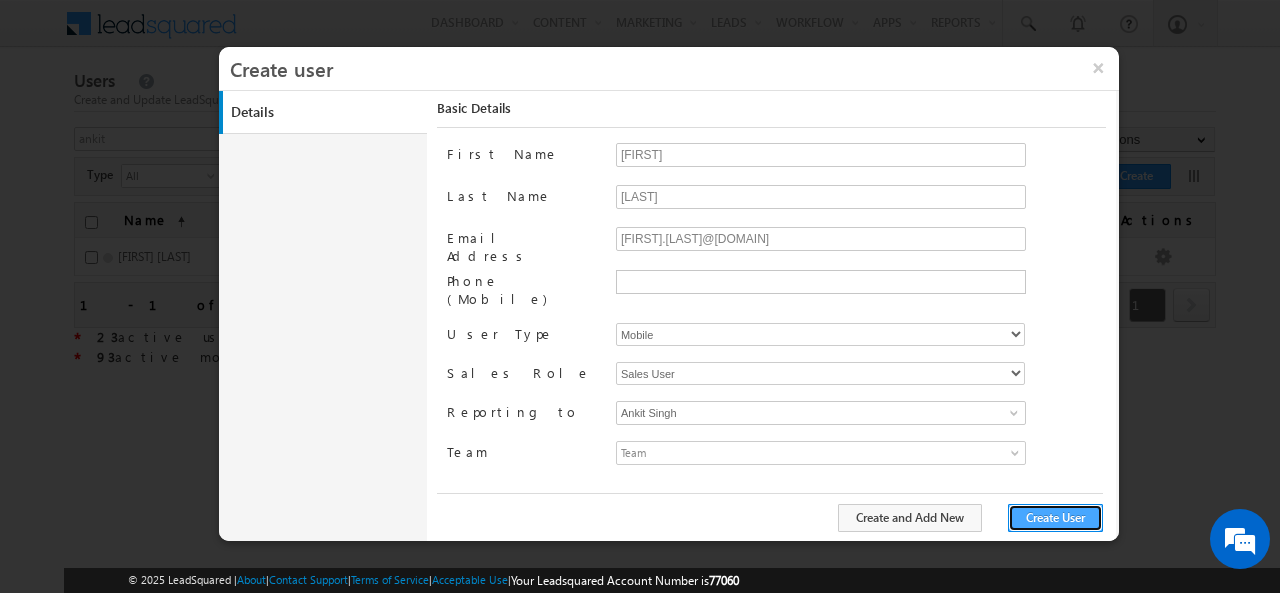 click on "Create User" at bounding box center [1055, 518] 